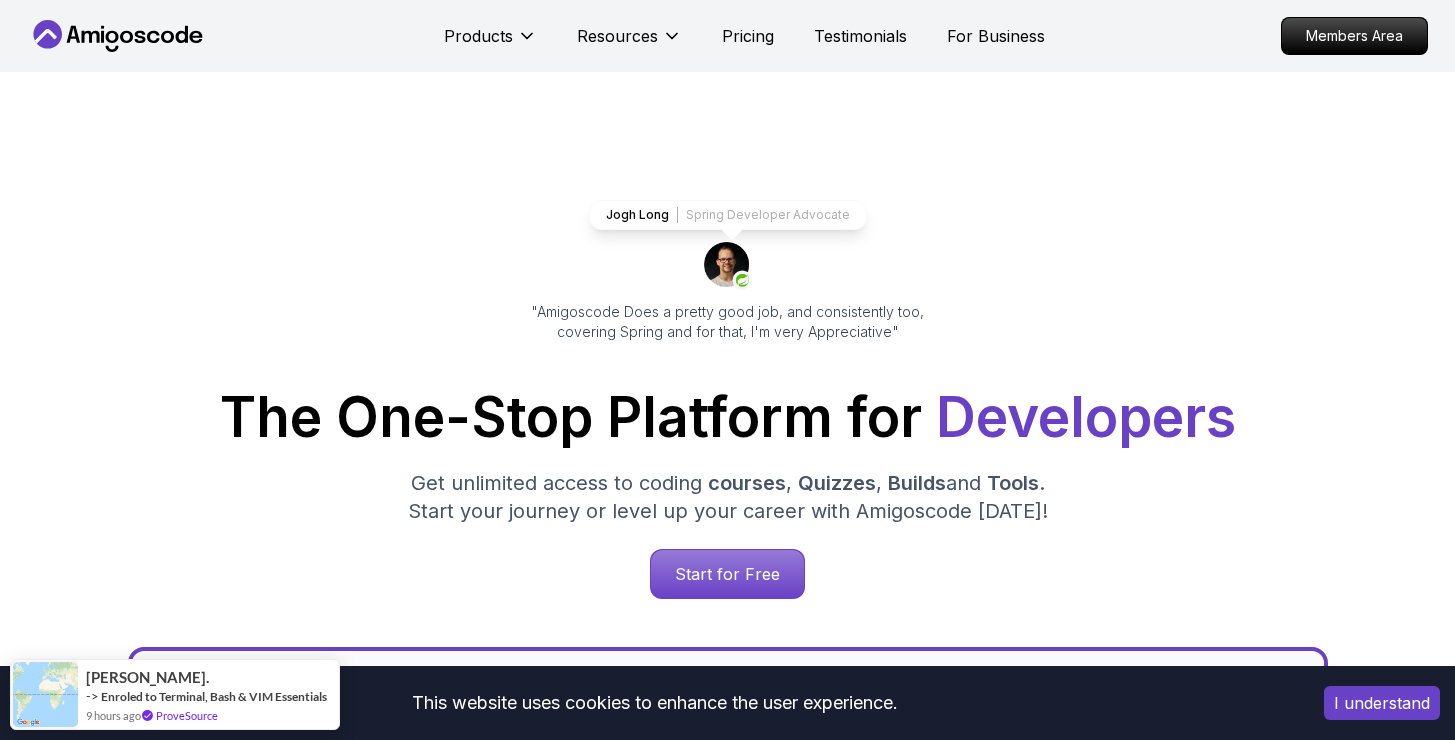 scroll, scrollTop: 0, scrollLeft: 0, axis: both 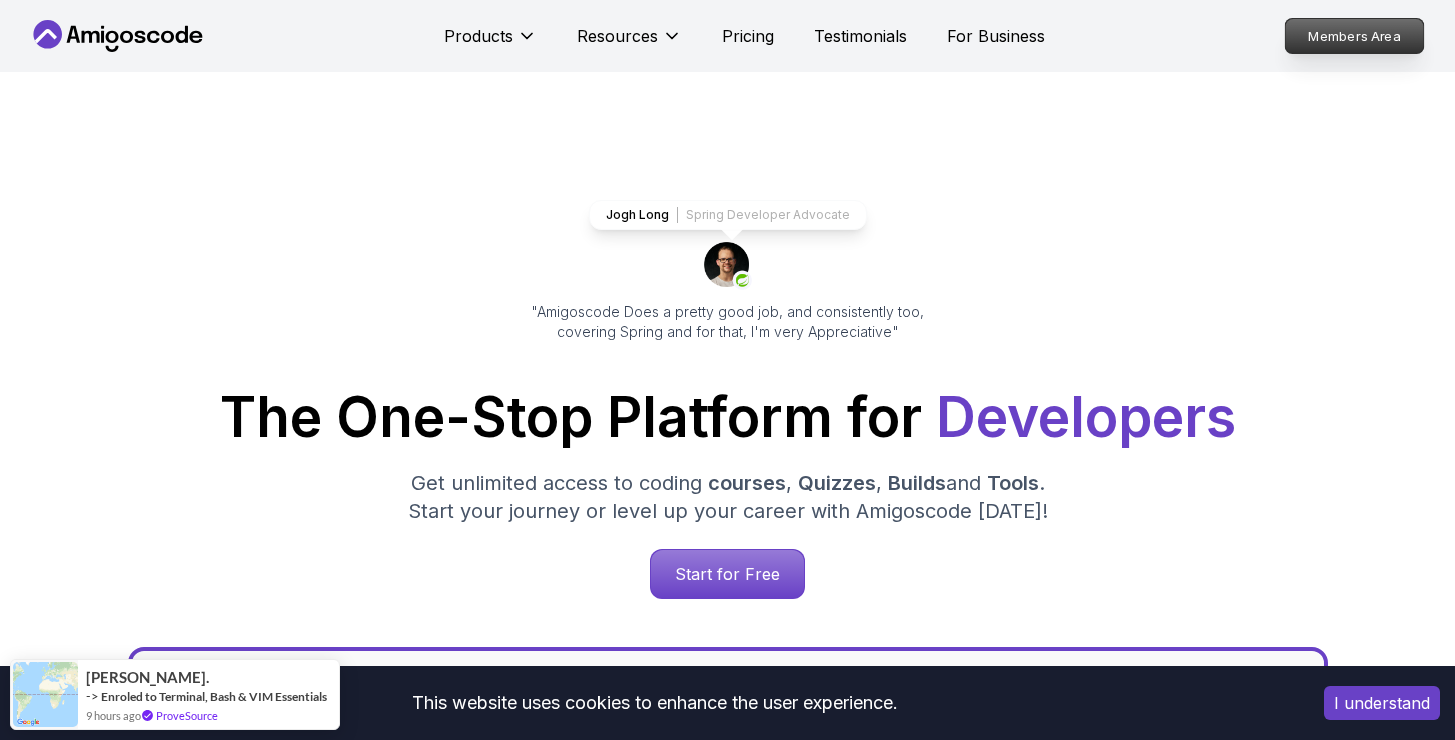 click on "Members Area" at bounding box center (1354, 36) 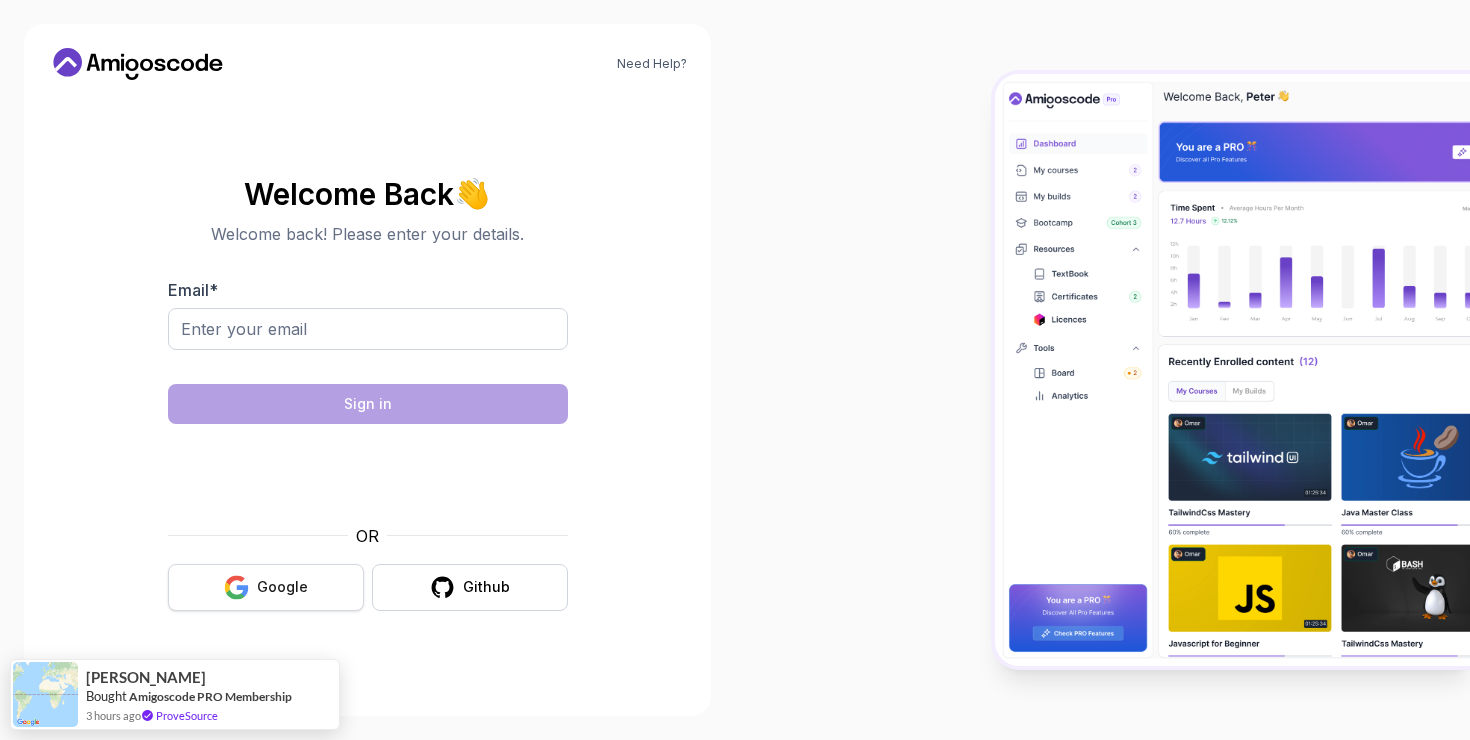 click on "Google" at bounding box center [266, 587] 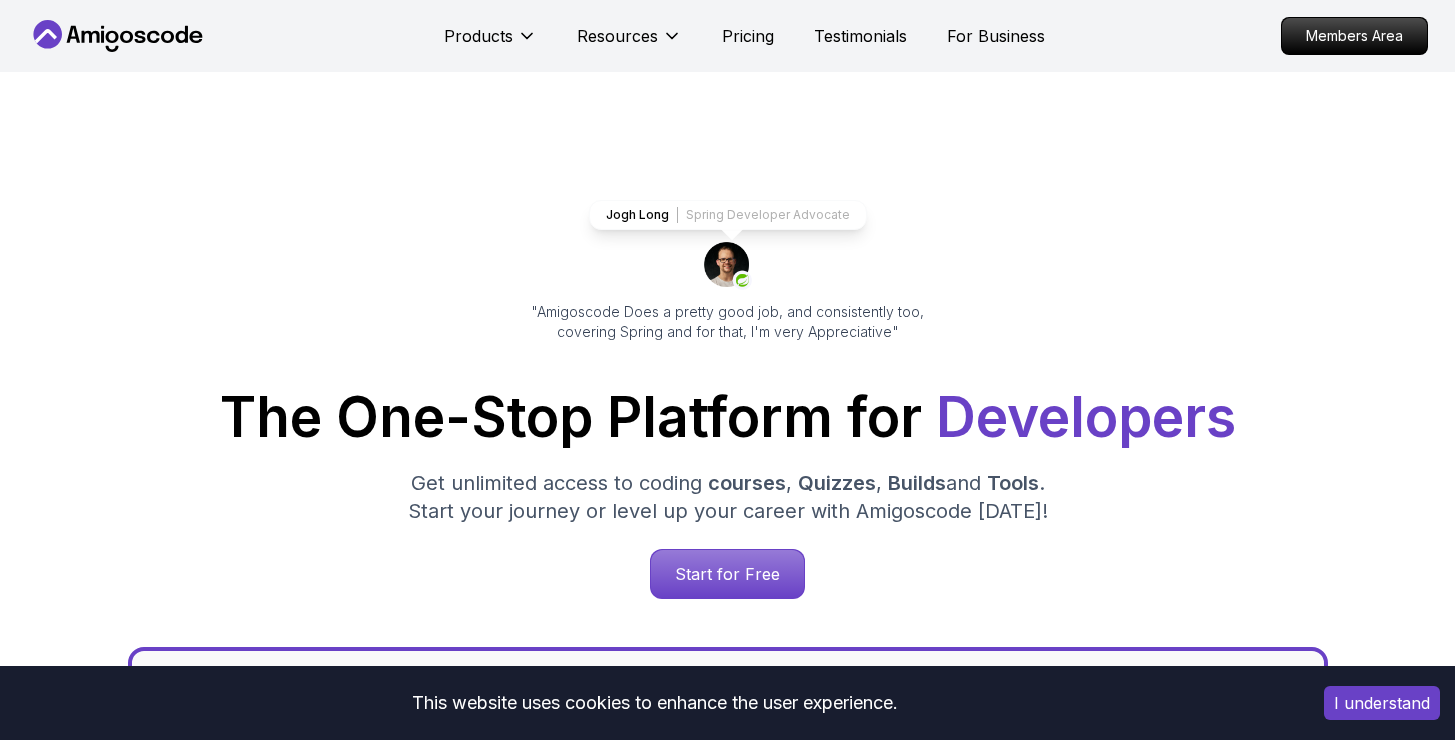 scroll, scrollTop: 0, scrollLeft: 0, axis: both 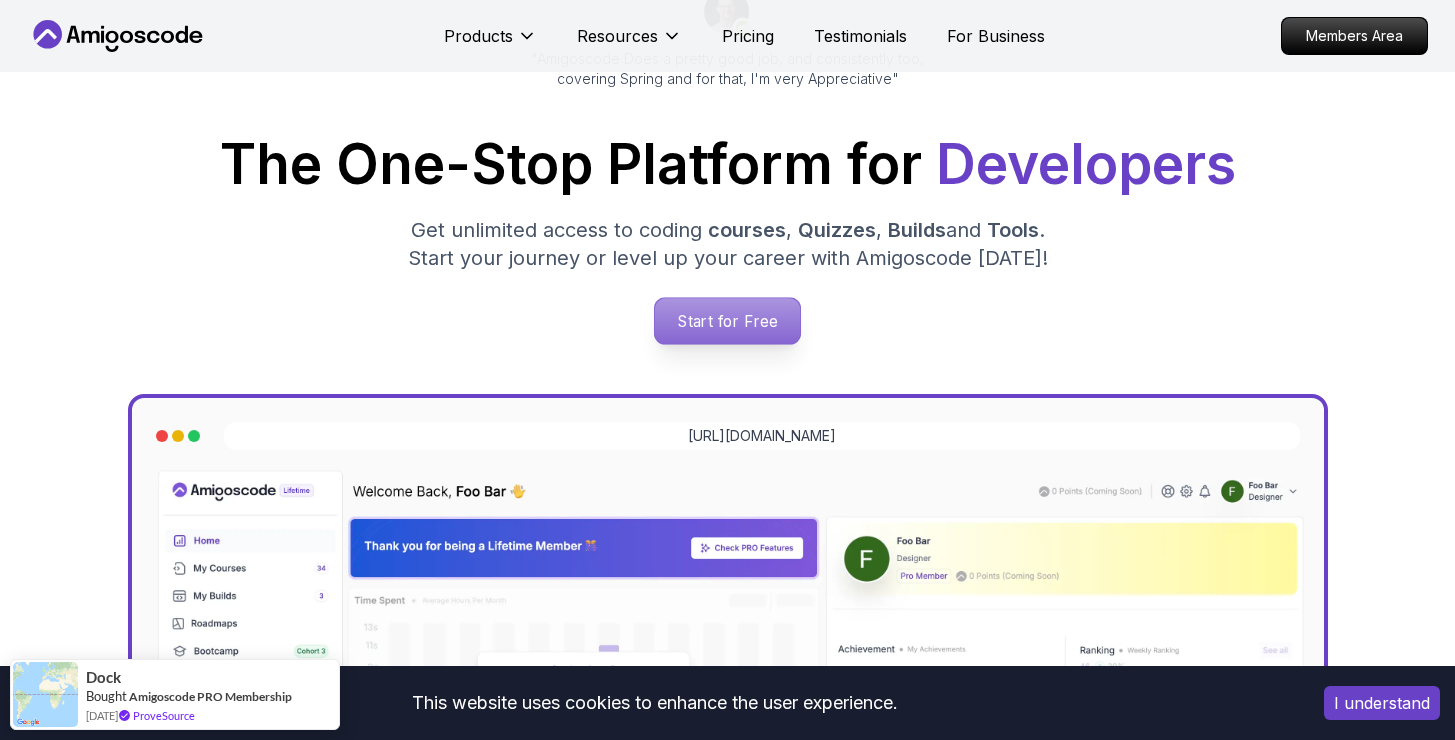 click on "Start for Free" at bounding box center [727, 321] 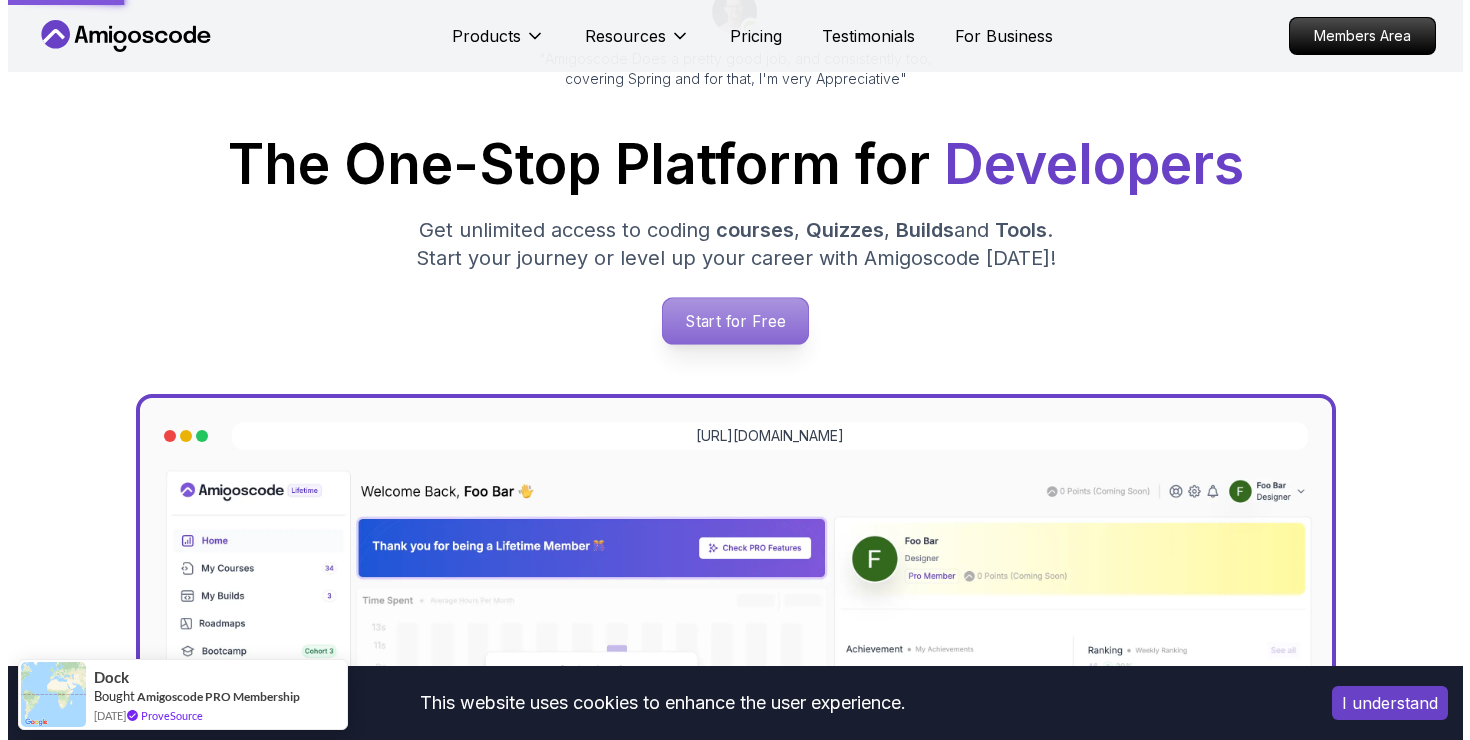 scroll, scrollTop: 0, scrollLeft: 0, axis: both 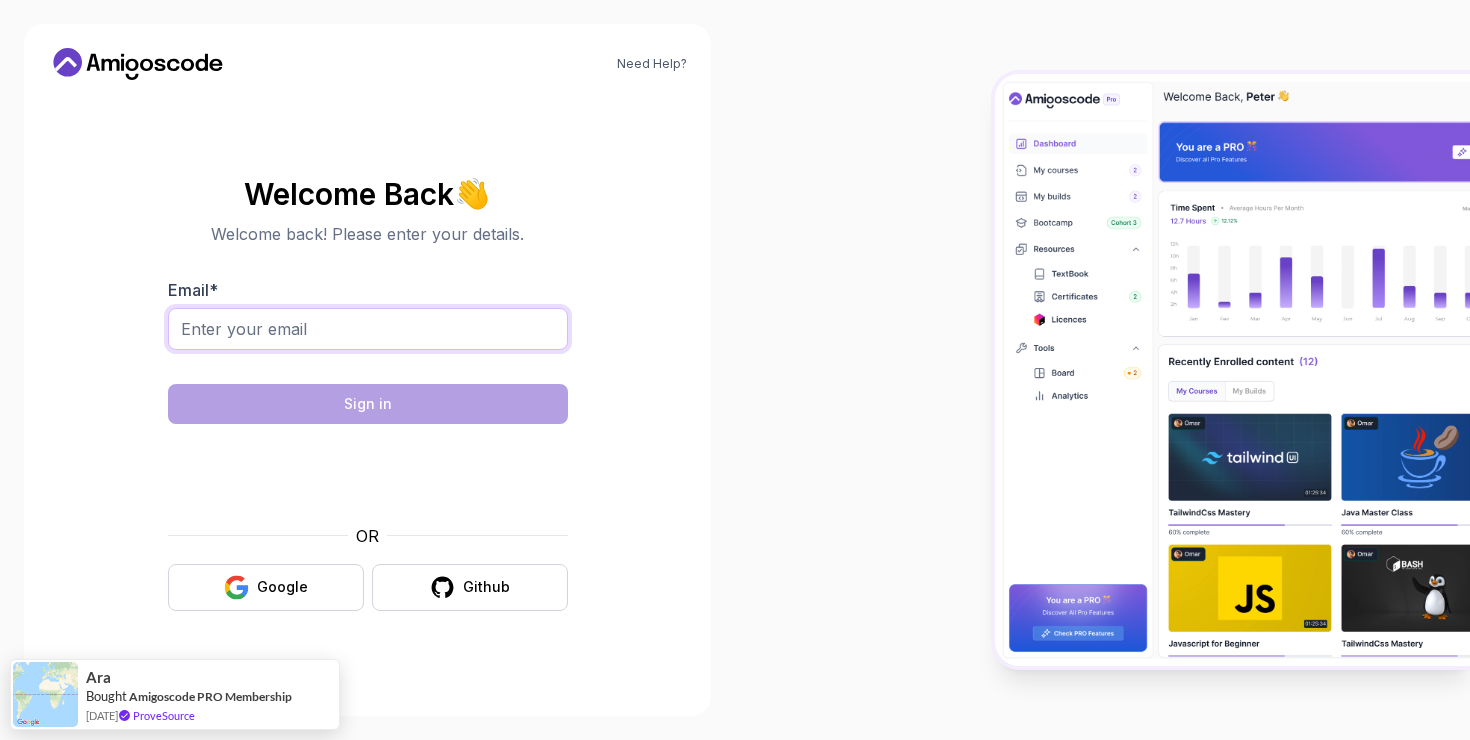 click on "Email *" at bounding box center (368, 329) 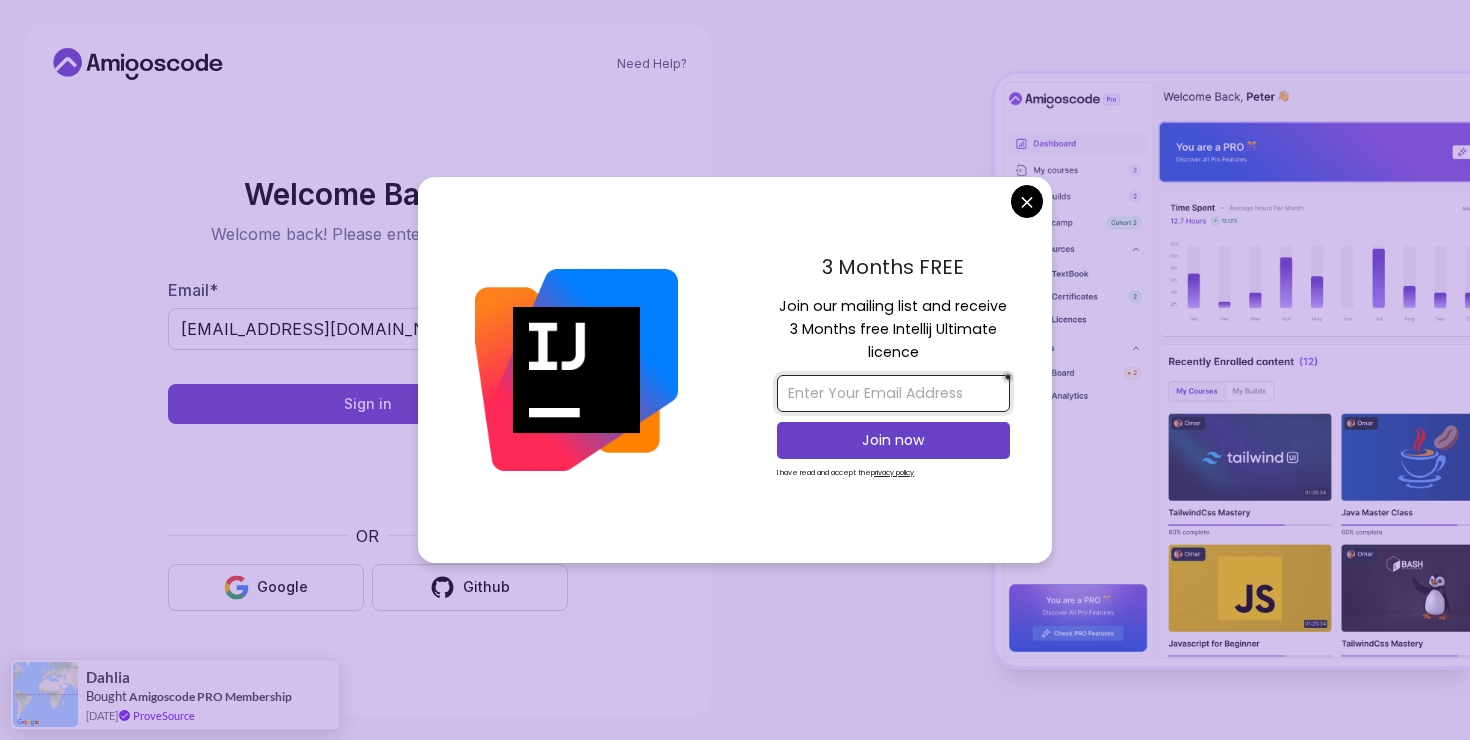 click at bounding box center [893, 393] 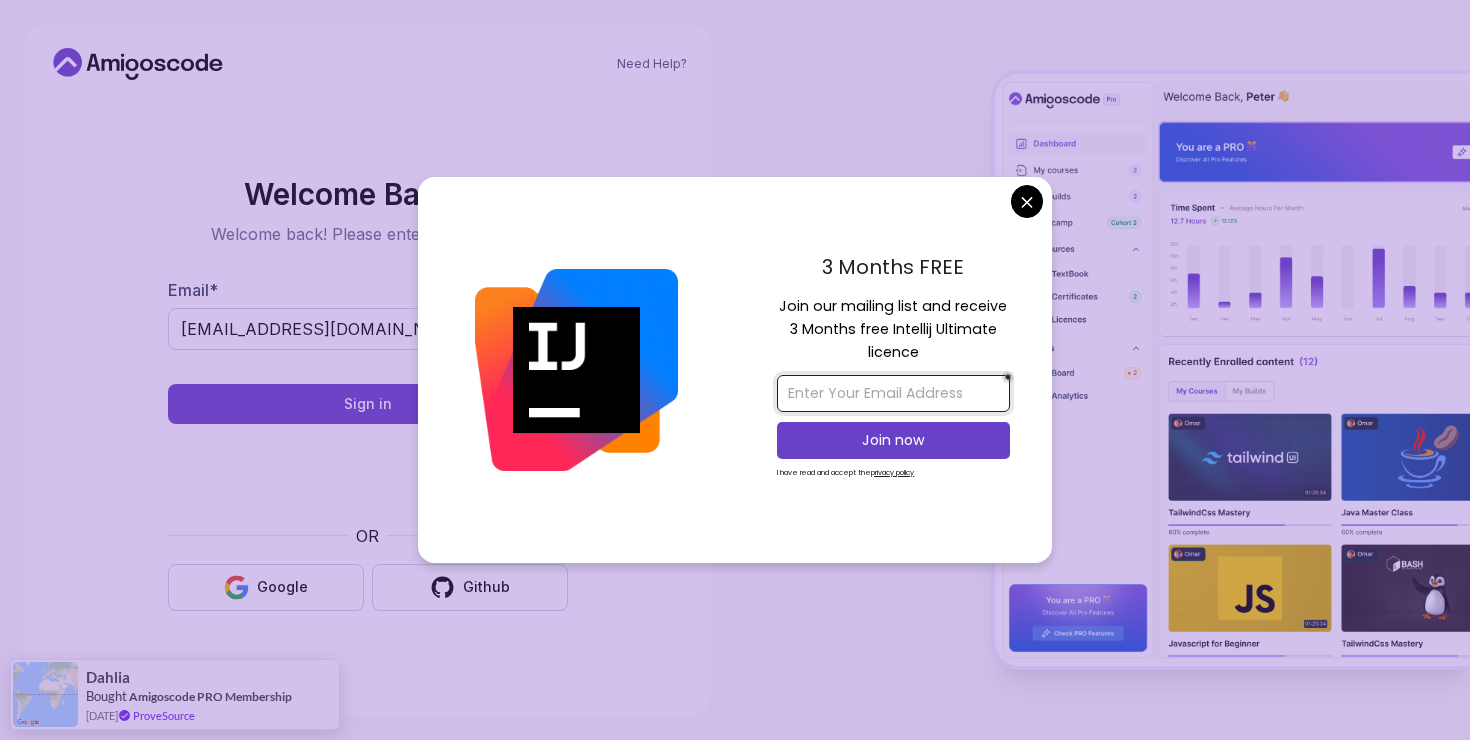 type on "ravindra.singh12701@gmail.com" 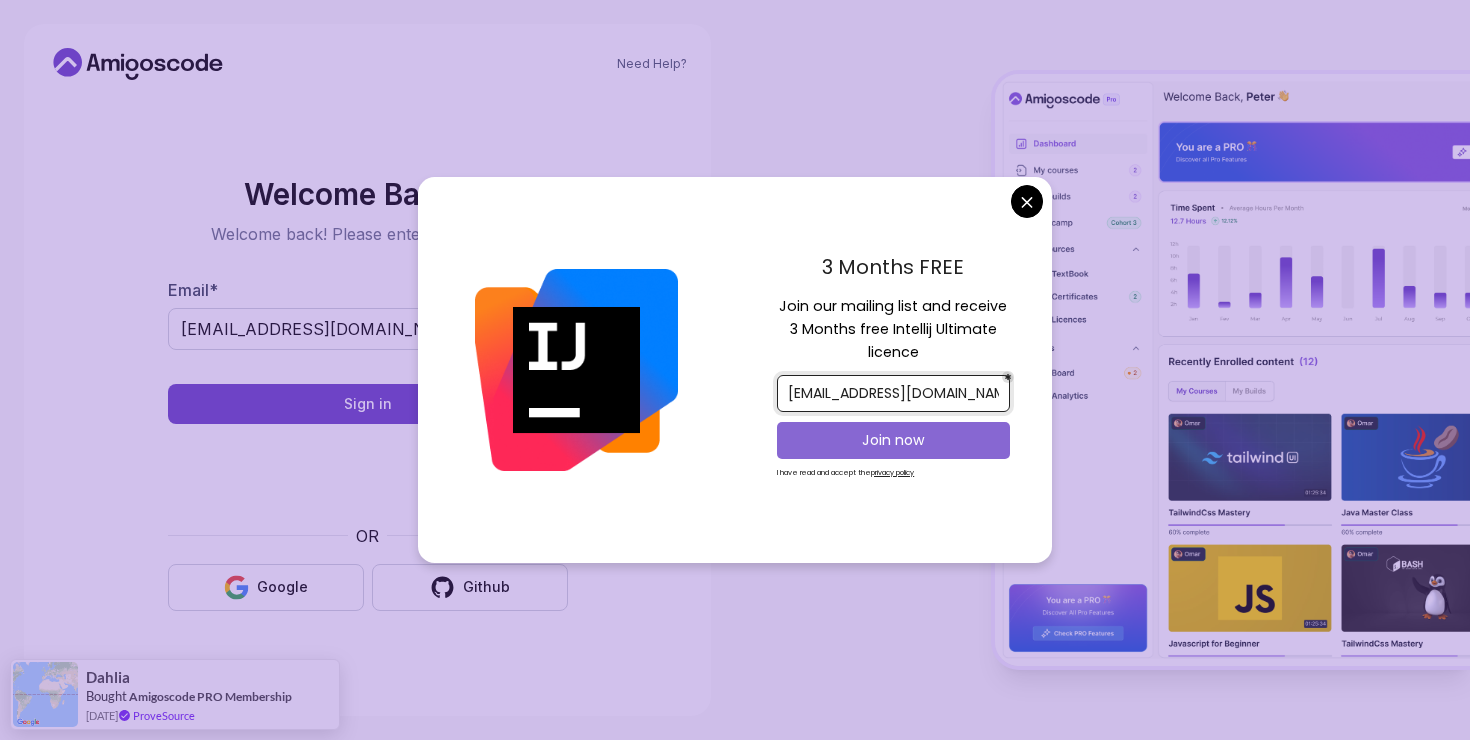 click on "Join now" at bounding box center (893, 440) 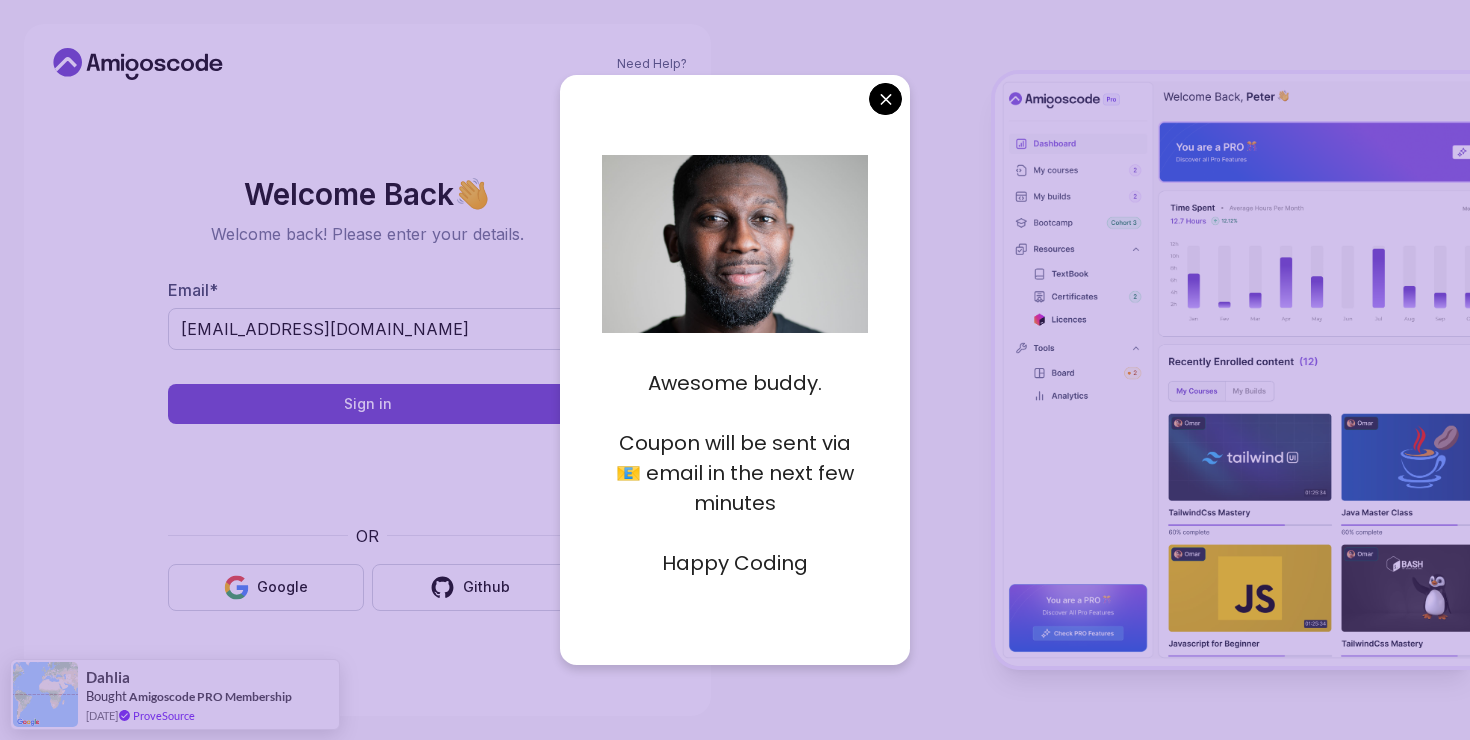 click on "Need Help? Welcome Back 👋 Welcome back! Please enter your details. Email * ravindra.singh12701@gmail.com Sign in OR Google Github
Dahlia Bought   Amigoscode PRO Membership 17 days ago     ProveSource" at bounding box center (735, 370) 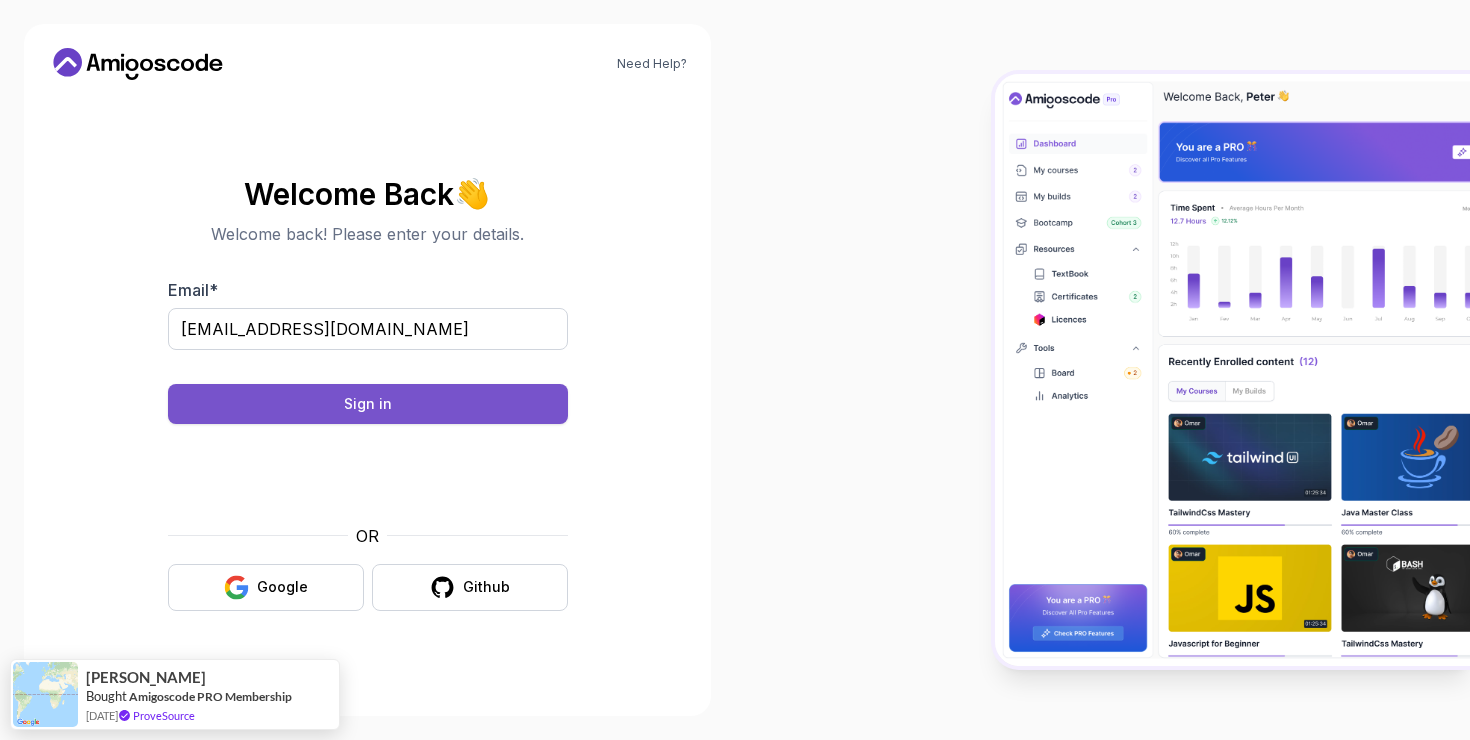 click on "Sign in" at bounding box center [368, 404] 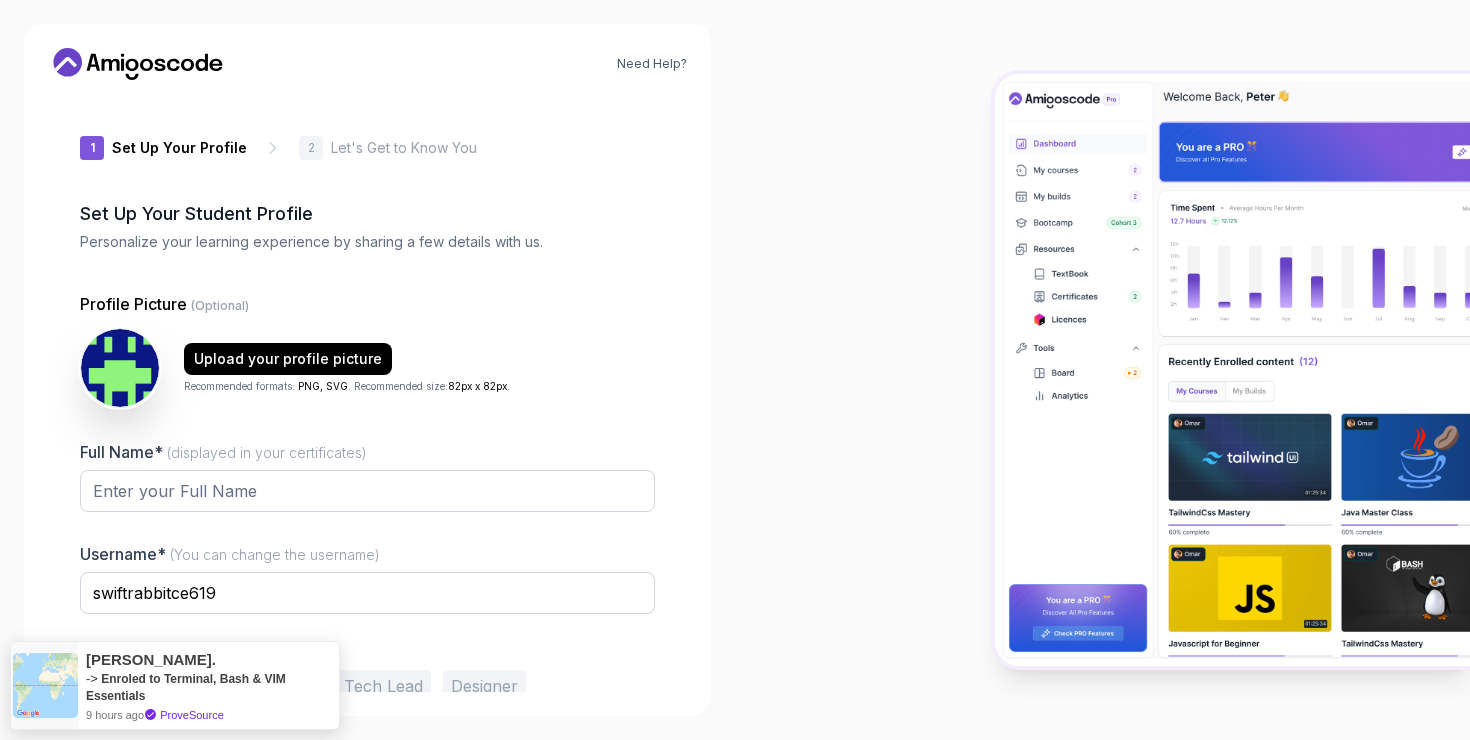 scroll, scrollTop: 0, scrollLeft: 0, axis: both 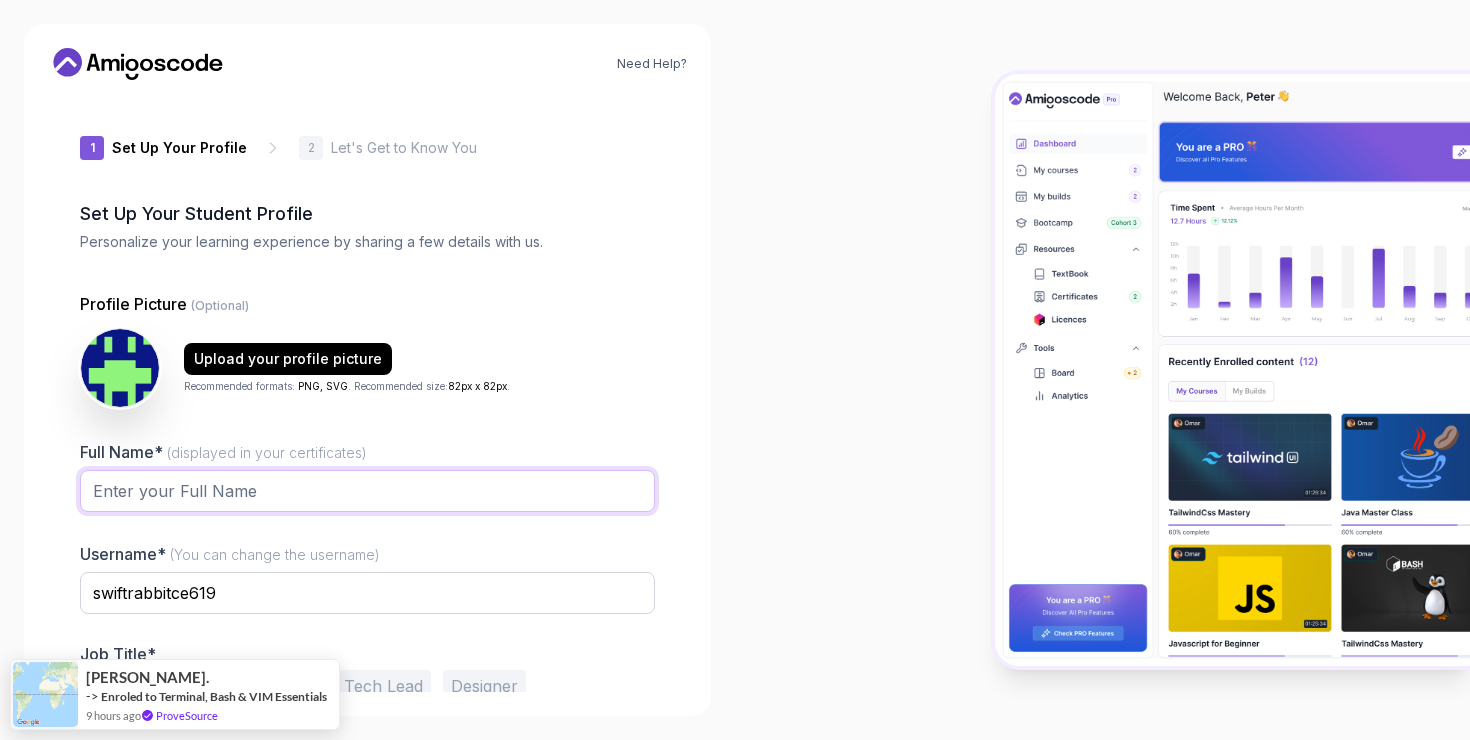 click on "Full Name*   (displayed in your certificates)" at bounding box center [367, 491] 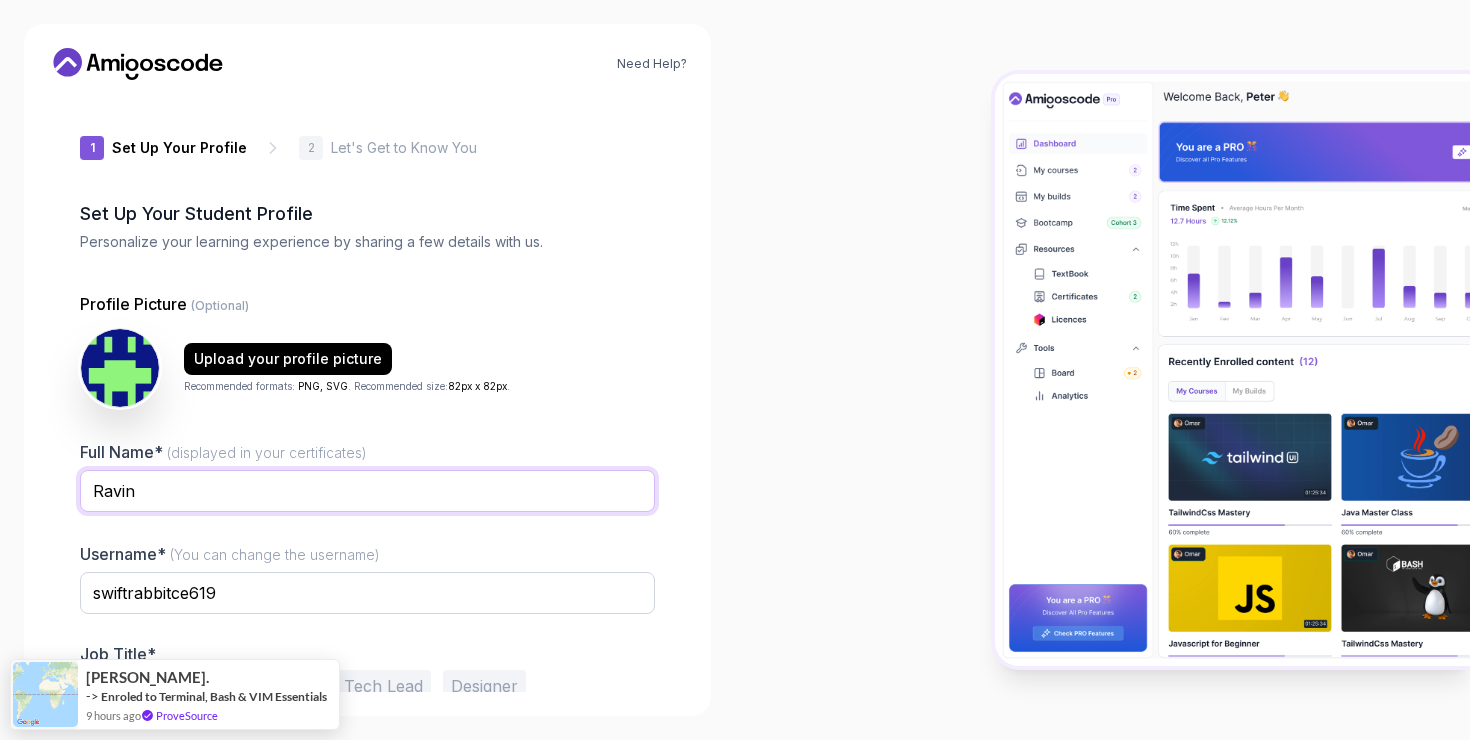 type on "[PERSON_NAME]" 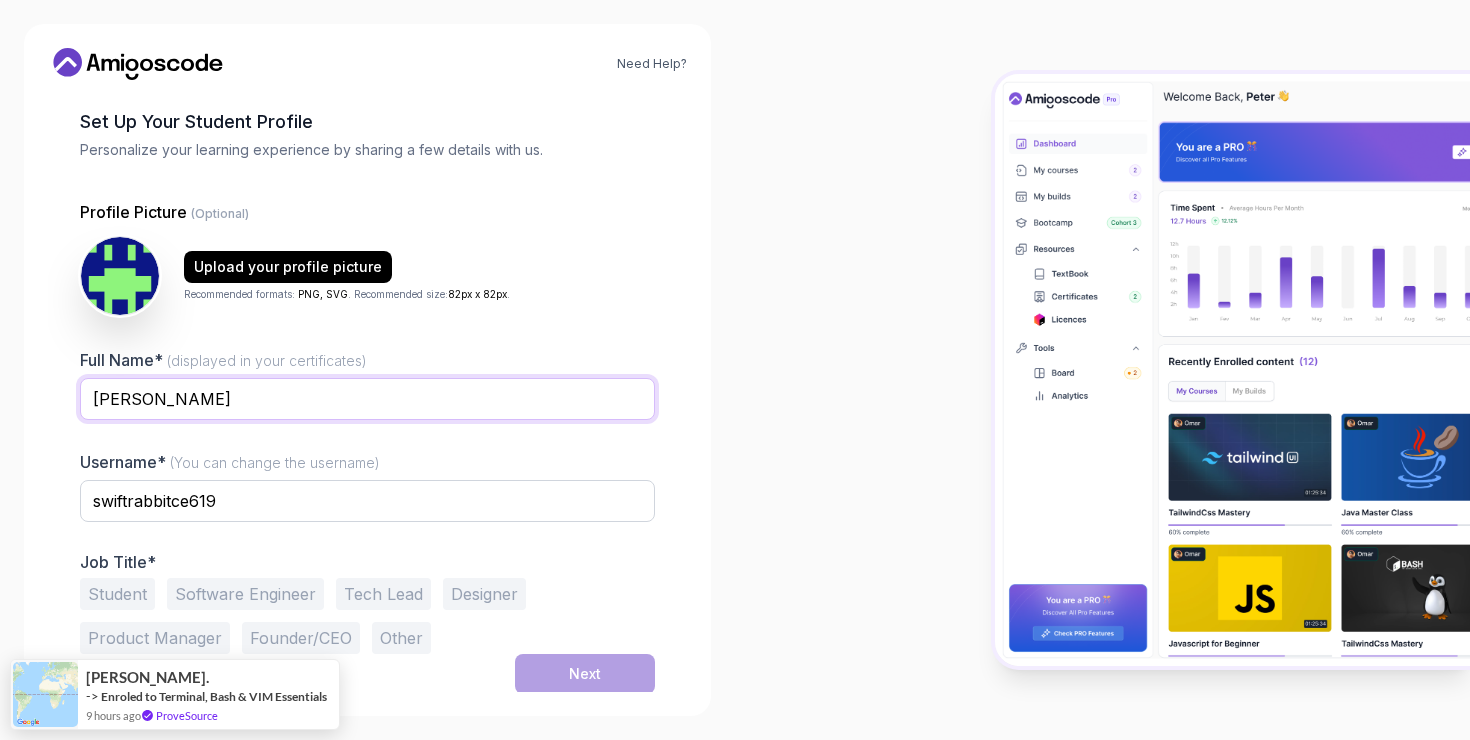 scroll, scrollTop: 94, scrollLeft: 0, axis: vertical 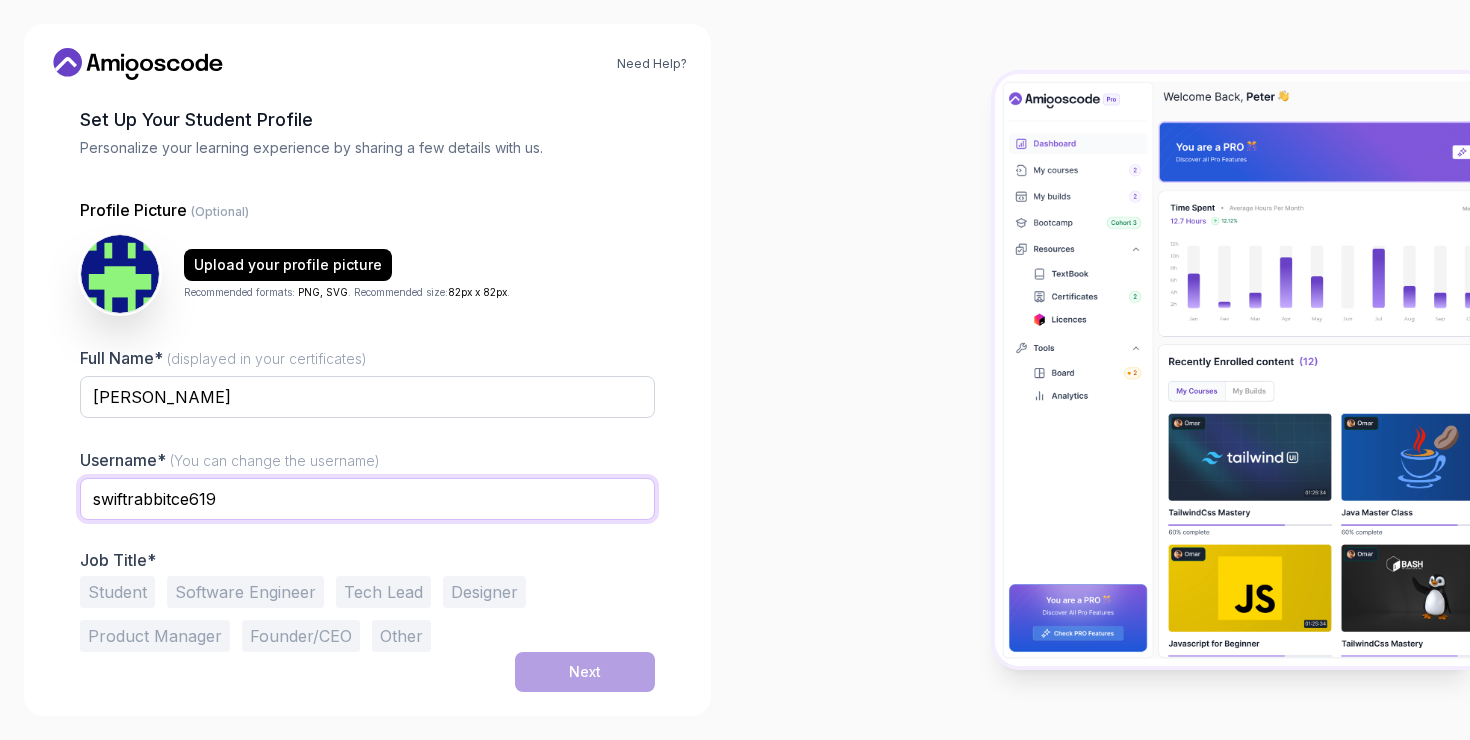 click on "swiftrabbitce619" at bounding box center (367, 499) 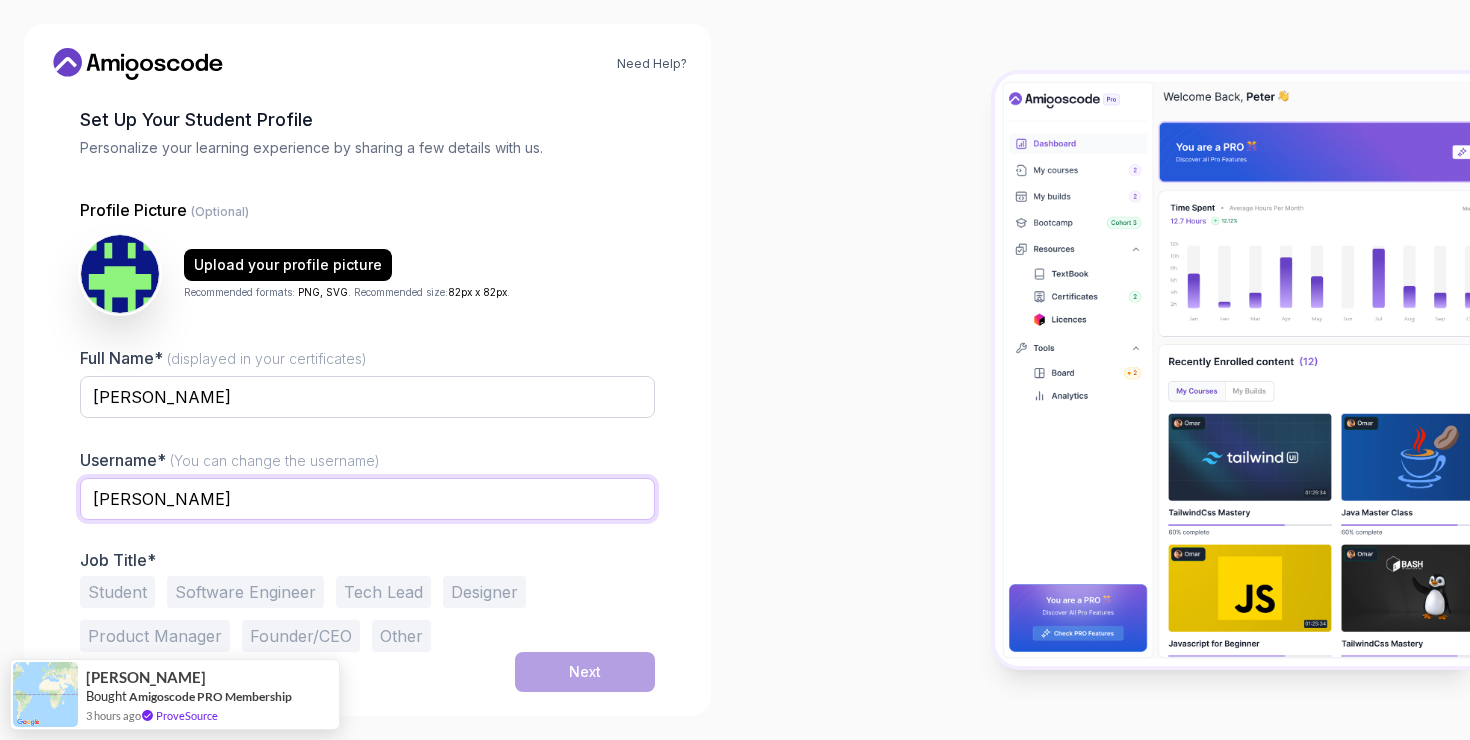 type on "[PERSON_NAME]" 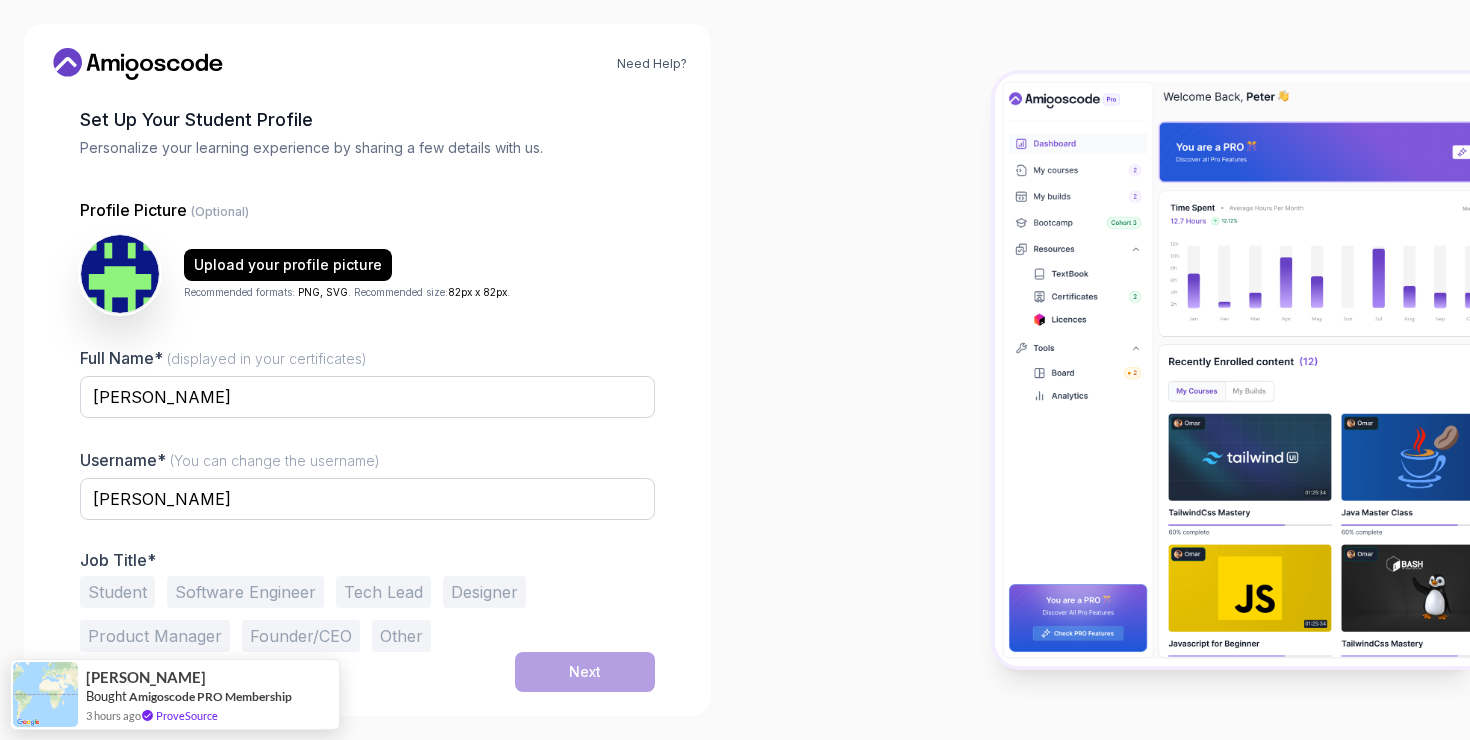 click on "Software Engineer" at bounding box center [245, 592] 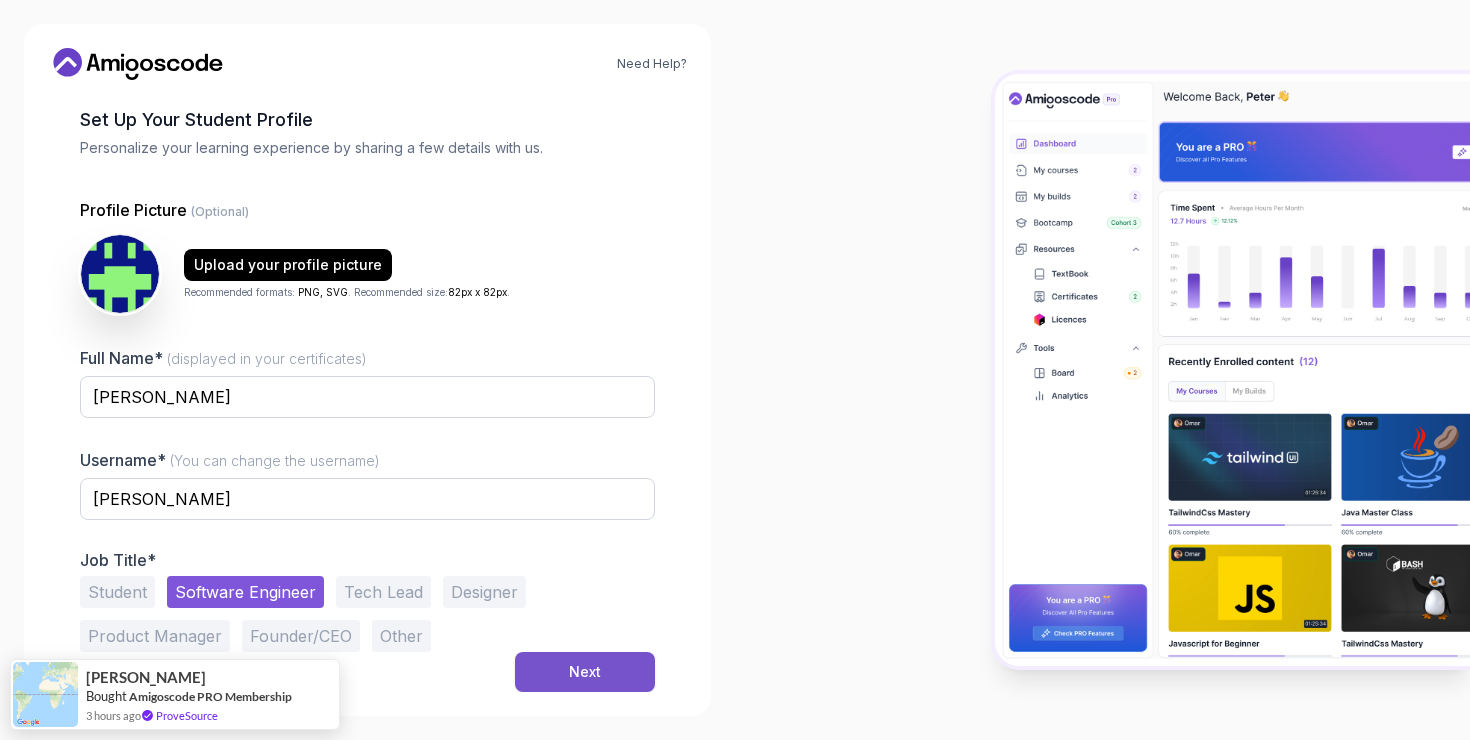 click on "Next" at bounding box center (585, 672) 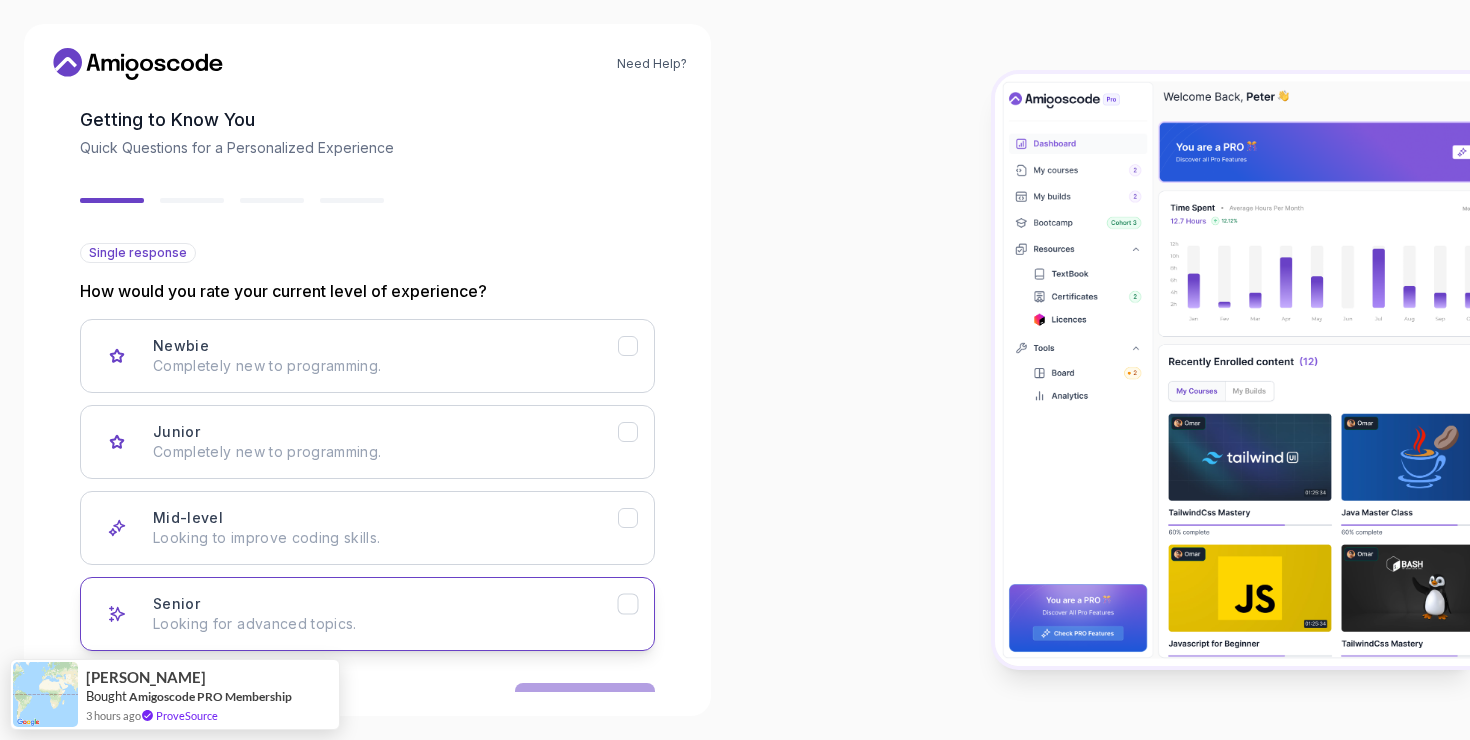 click on "Looking for advanced topics." at bounding box center [385, 624] 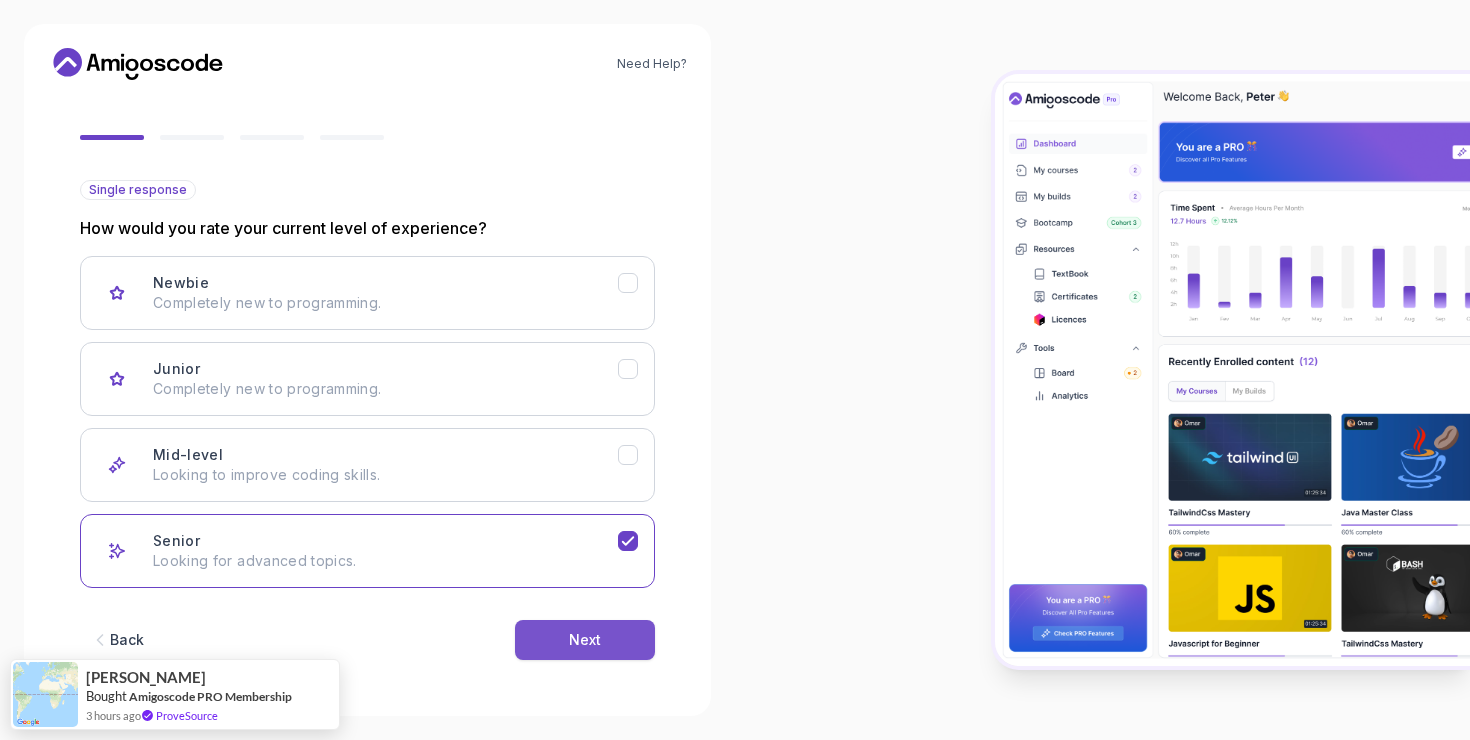 click on "Next" at bounding box center (585, 640) 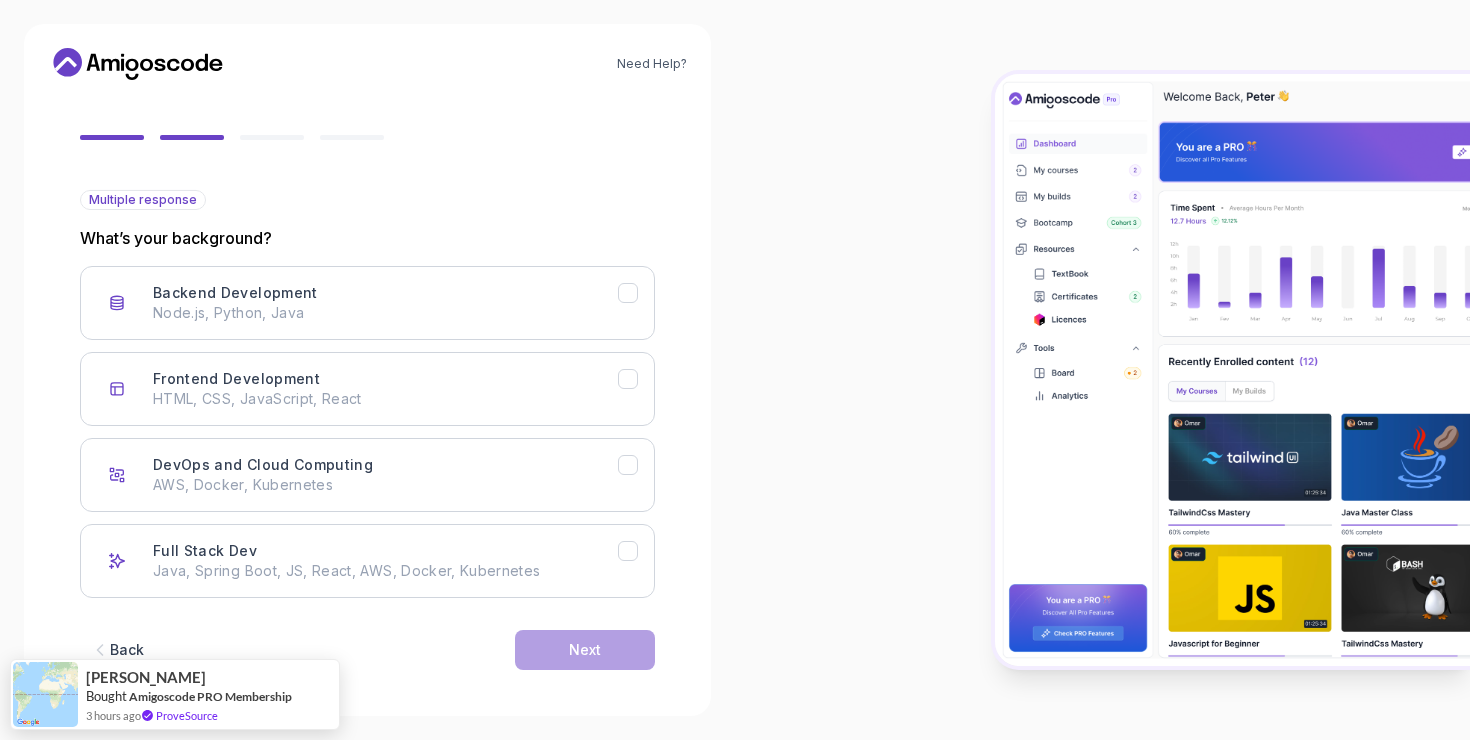 scroll, scrollTop: 157, scrollLeft: 0, axis: vertical 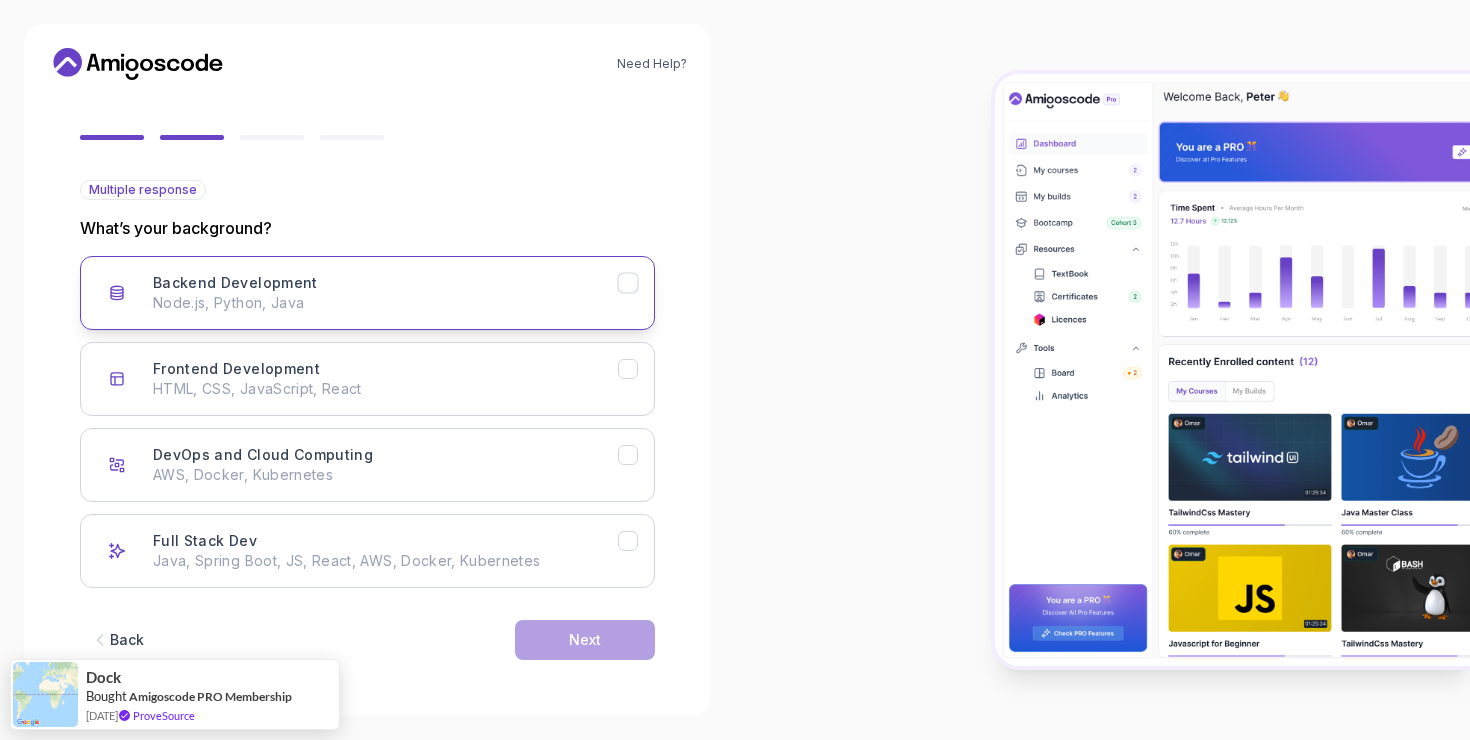 click on "Backend Development Node.js, Python, Java" at bounding box center [385, 293] 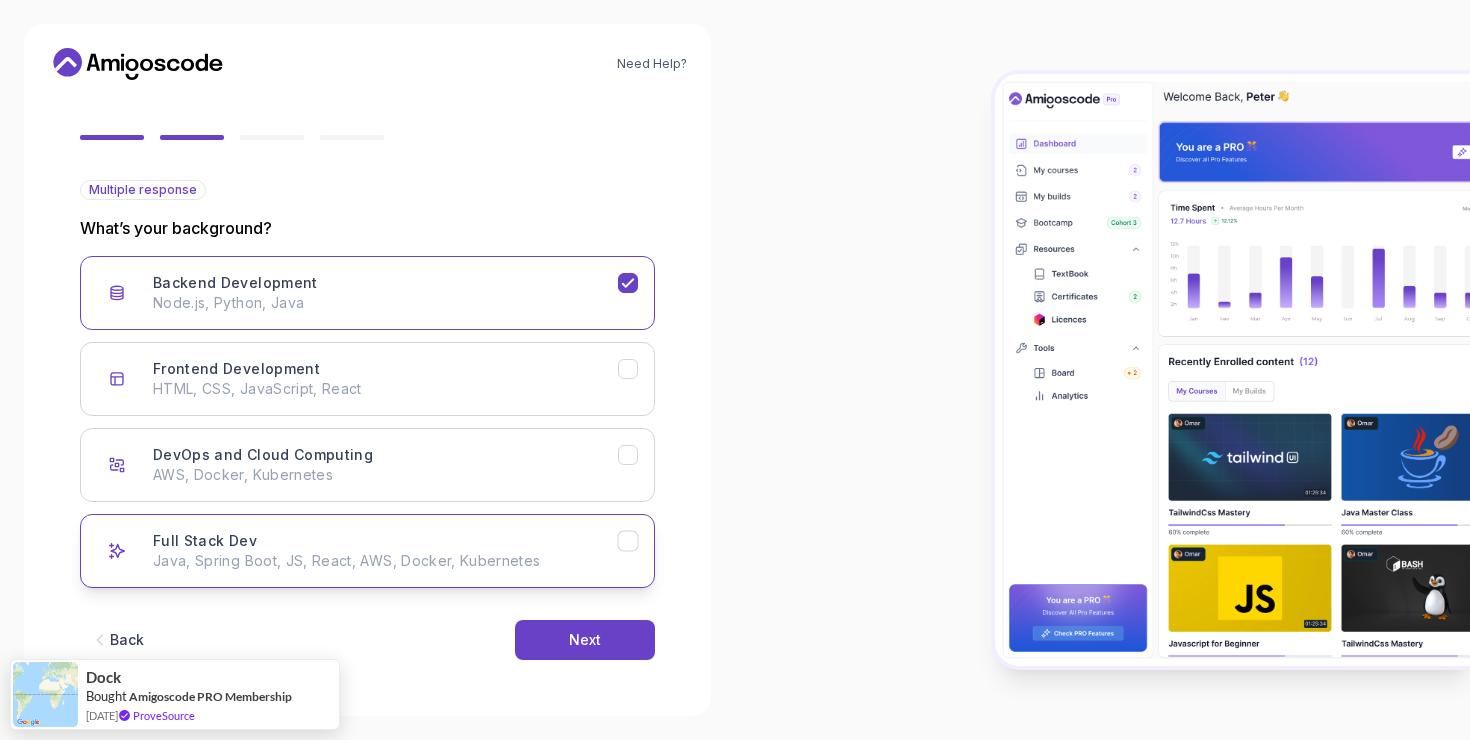 click on "Java, Spring Boot, JS, React, AWS, Docker, Kubernetes" at bounding box center (385, 561) 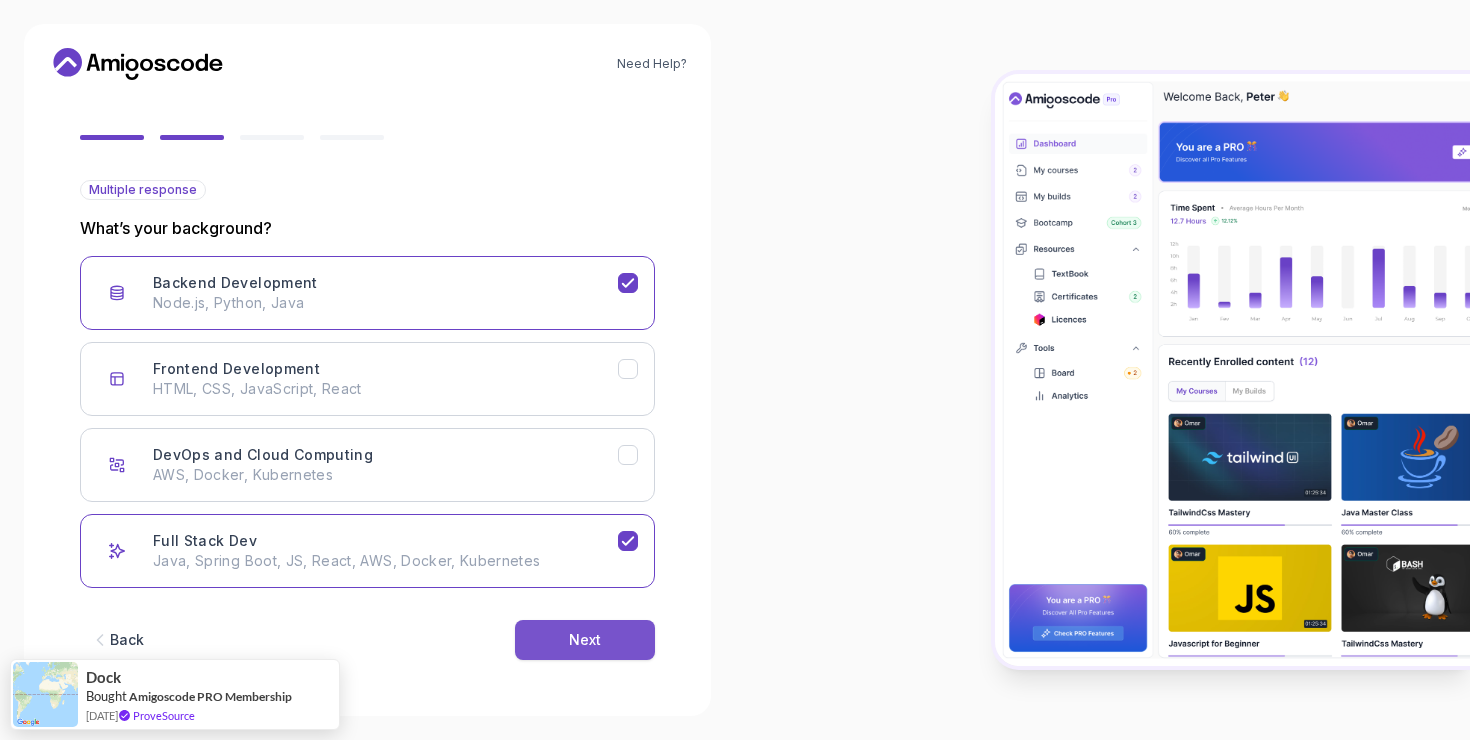 click on "Next" at bounding box center (585, 640) 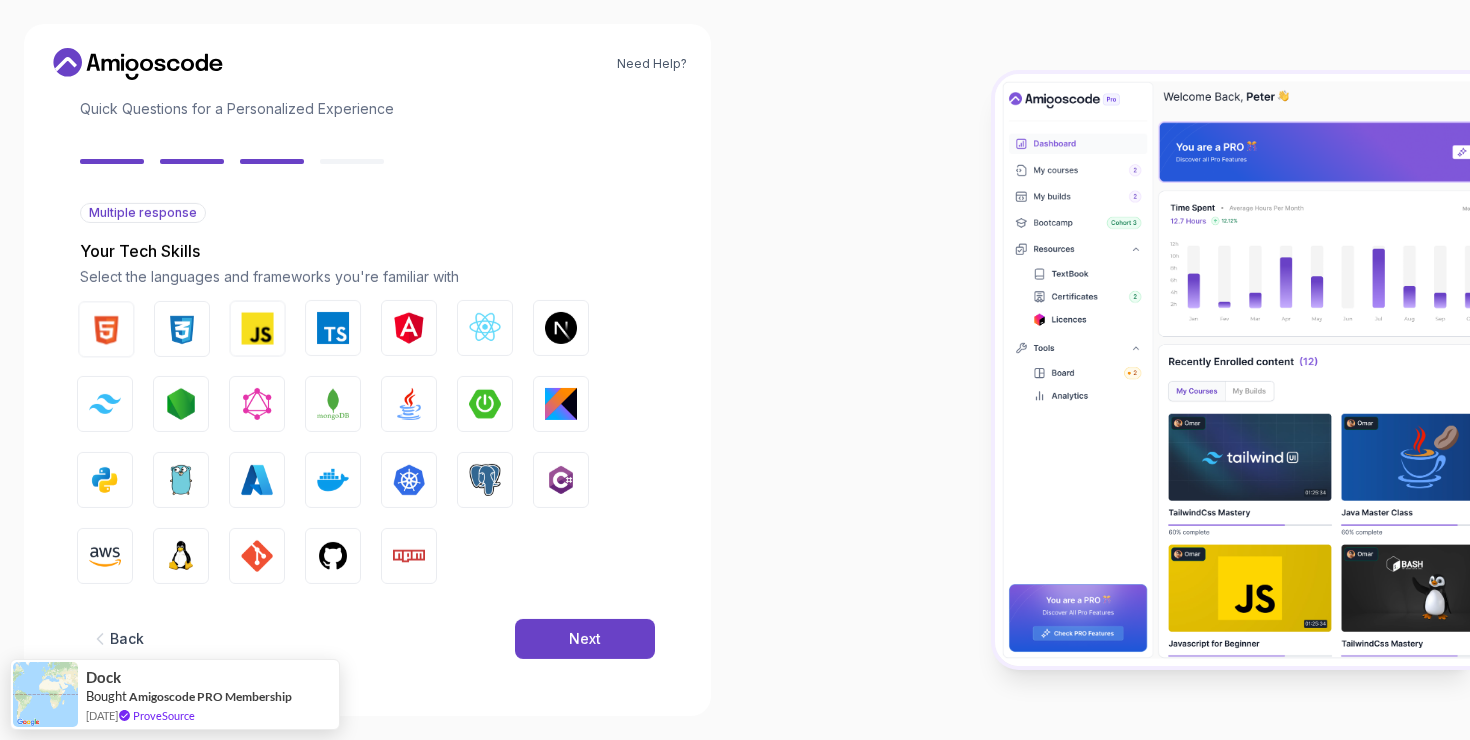 scroll, scrollTop: 133, scrollLeft: 0, axis: vertical 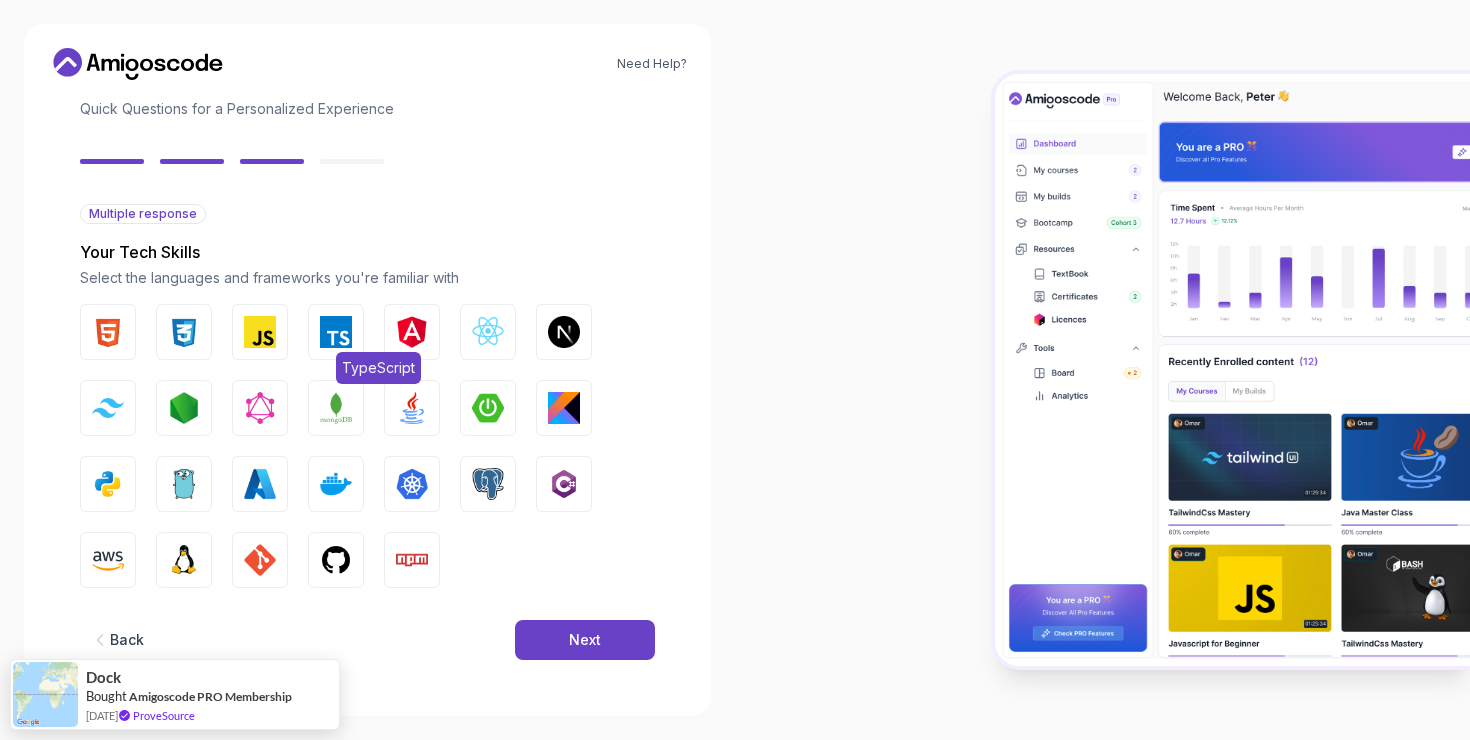 click at bounding box center [336, 332] 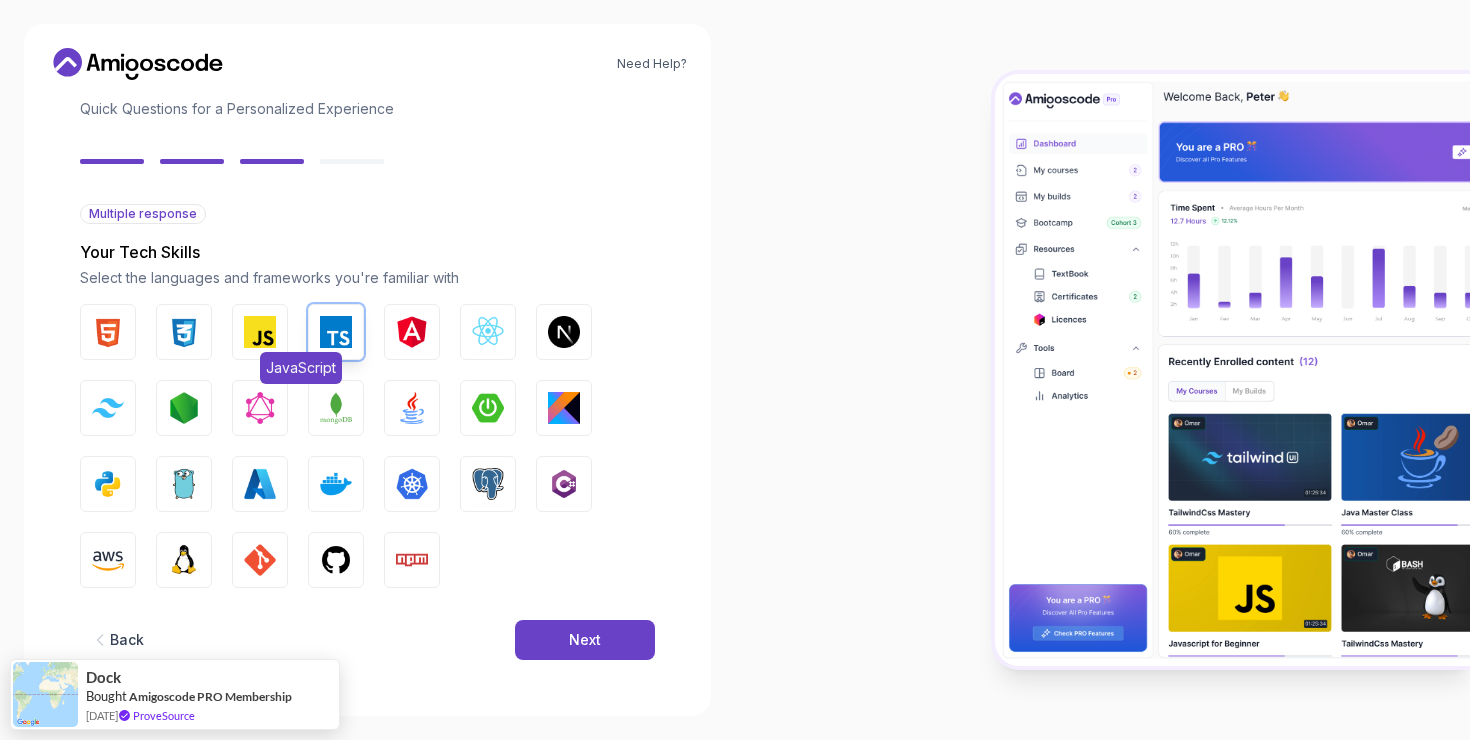 click at bounding box center [260, 332] 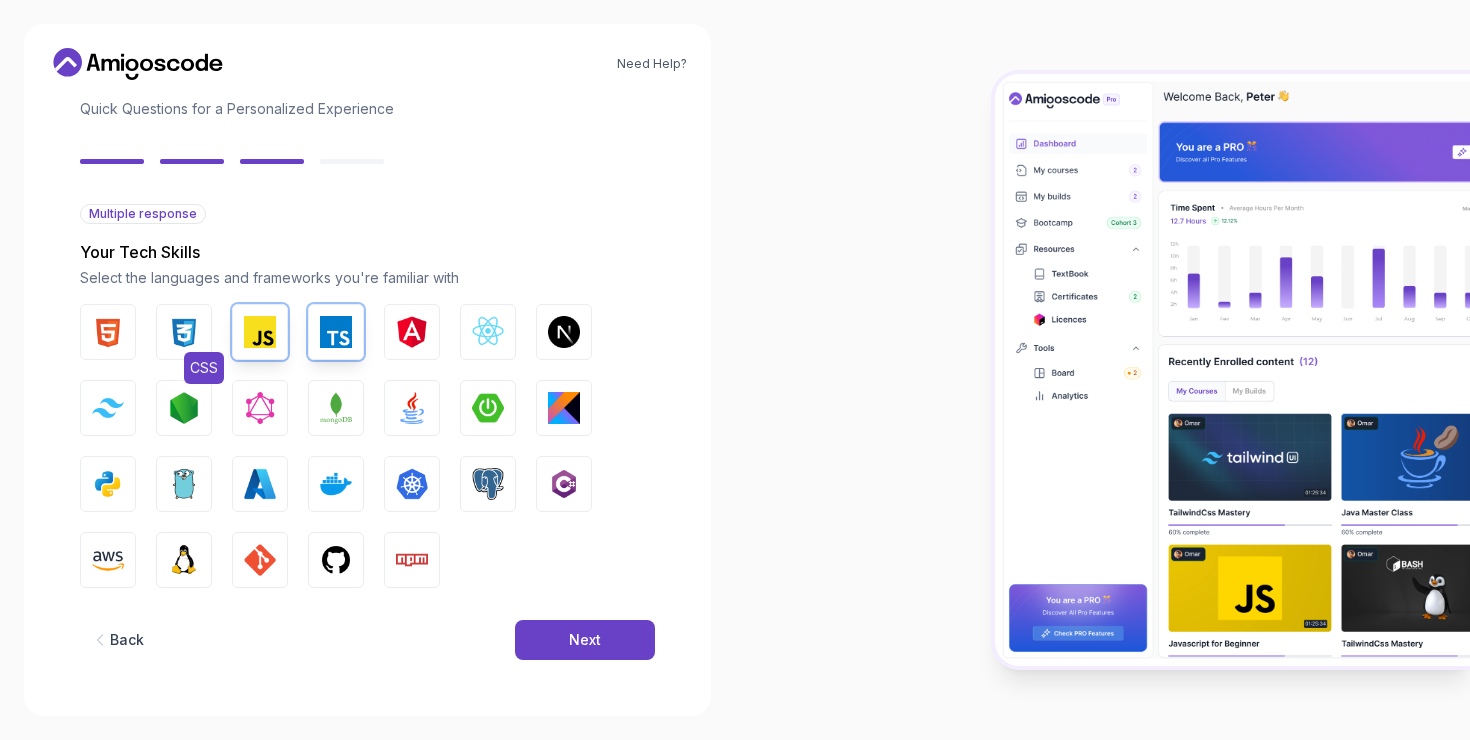 click at bounding box center (184, 332) 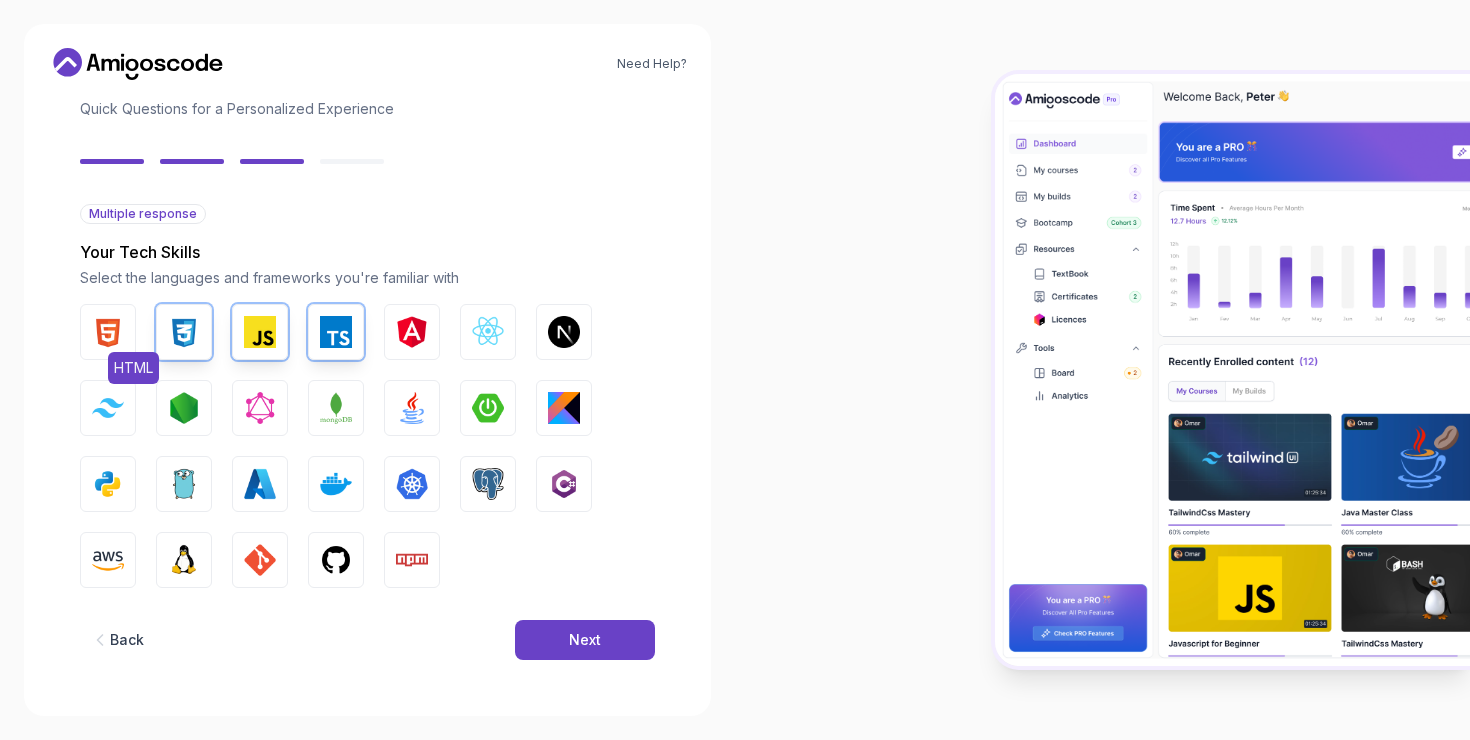 click at bounding box center (108, 332) 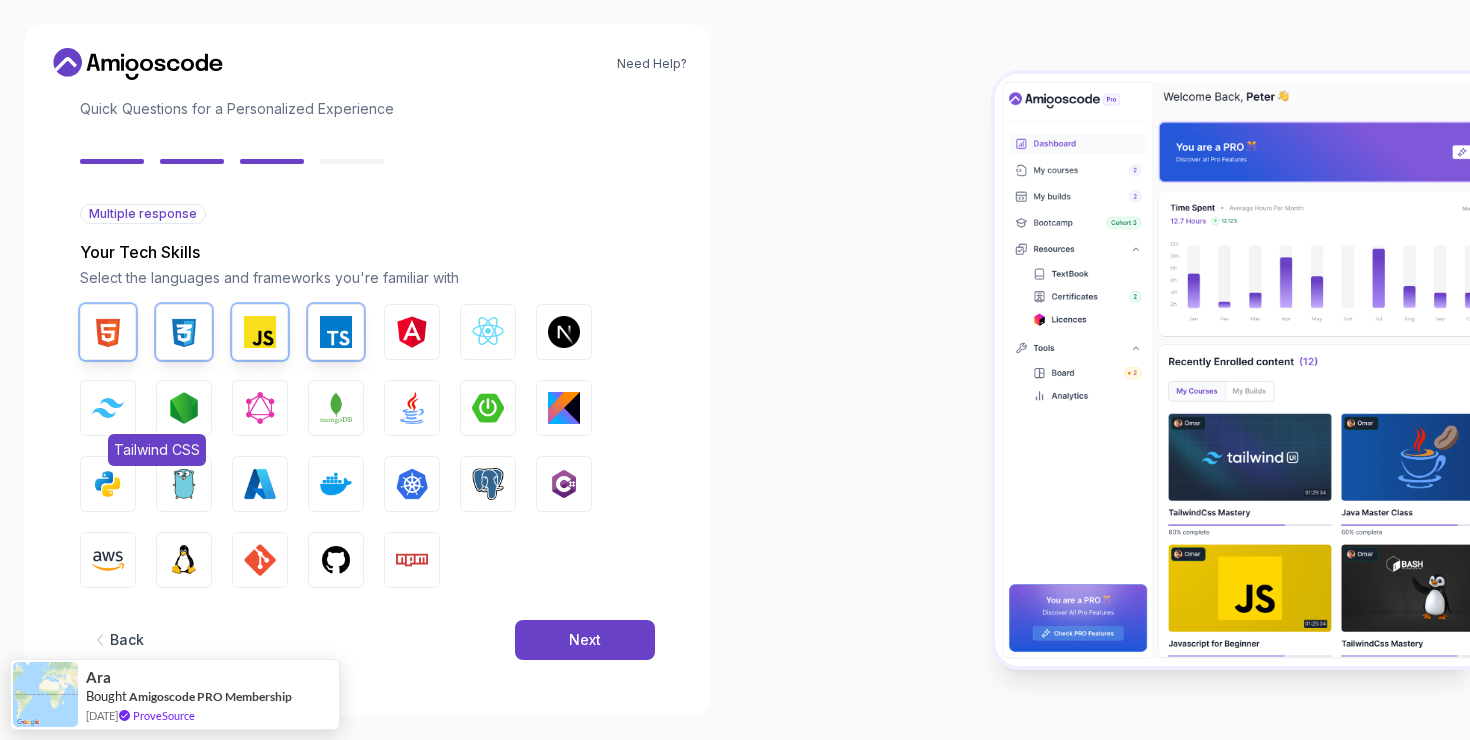 click at bounding box center [108, 407] 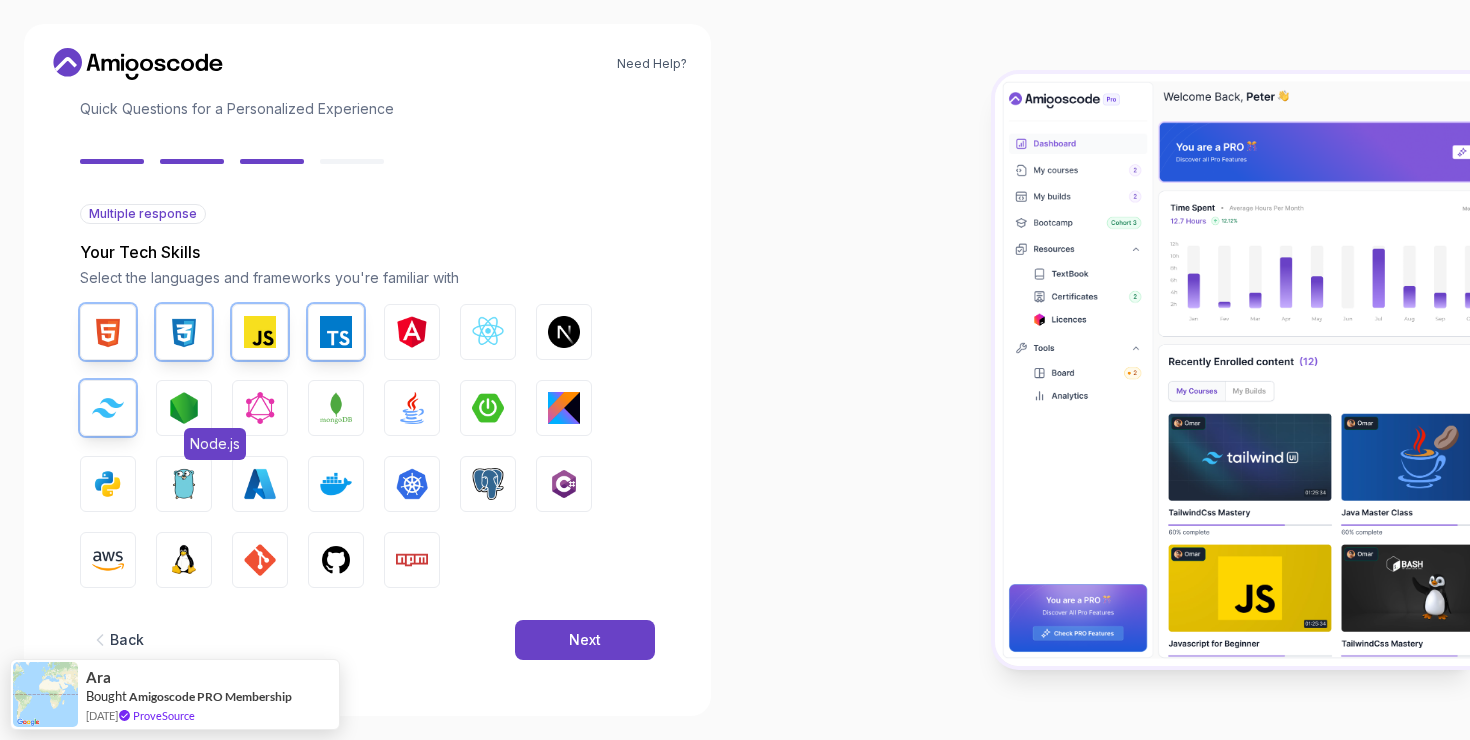 click at bounding box center (184, 408) 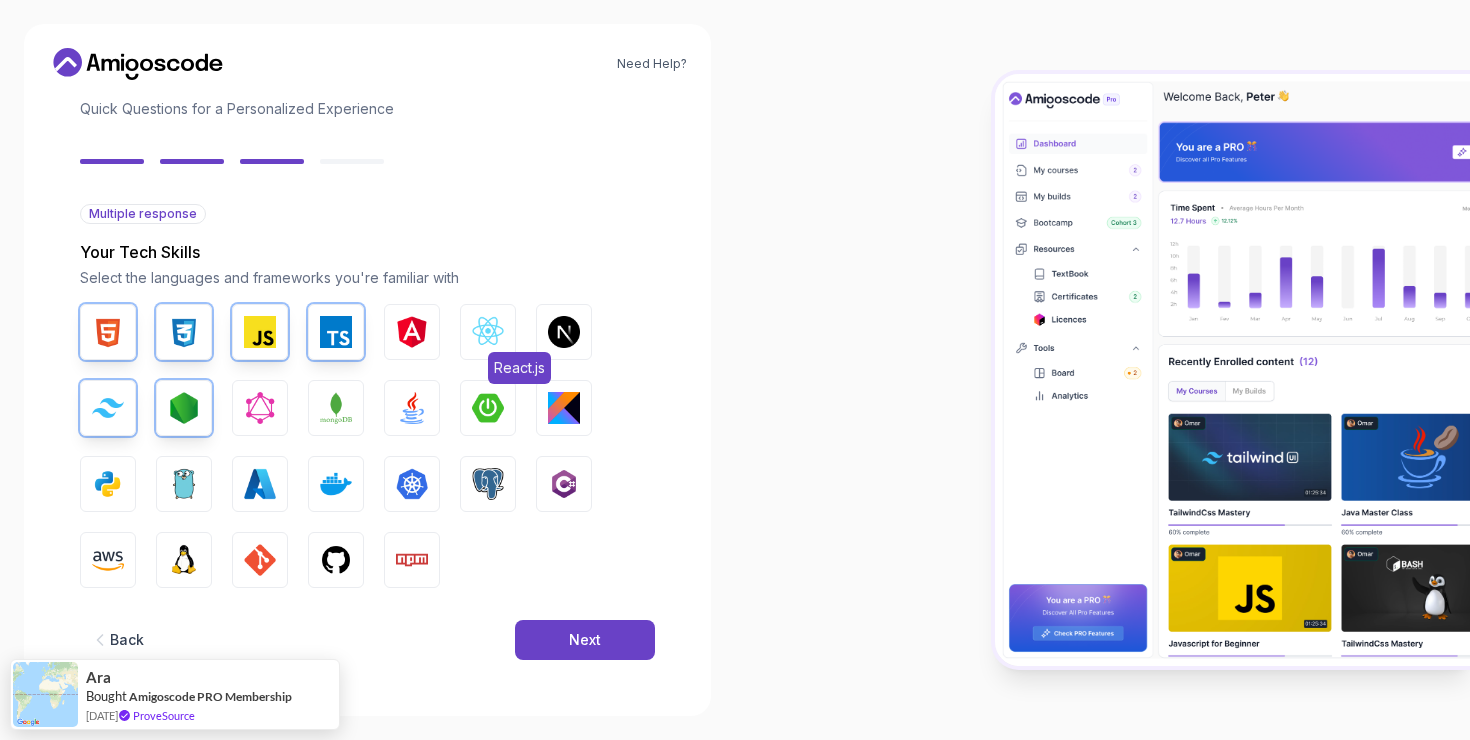 click at bounding box center [488, 332] 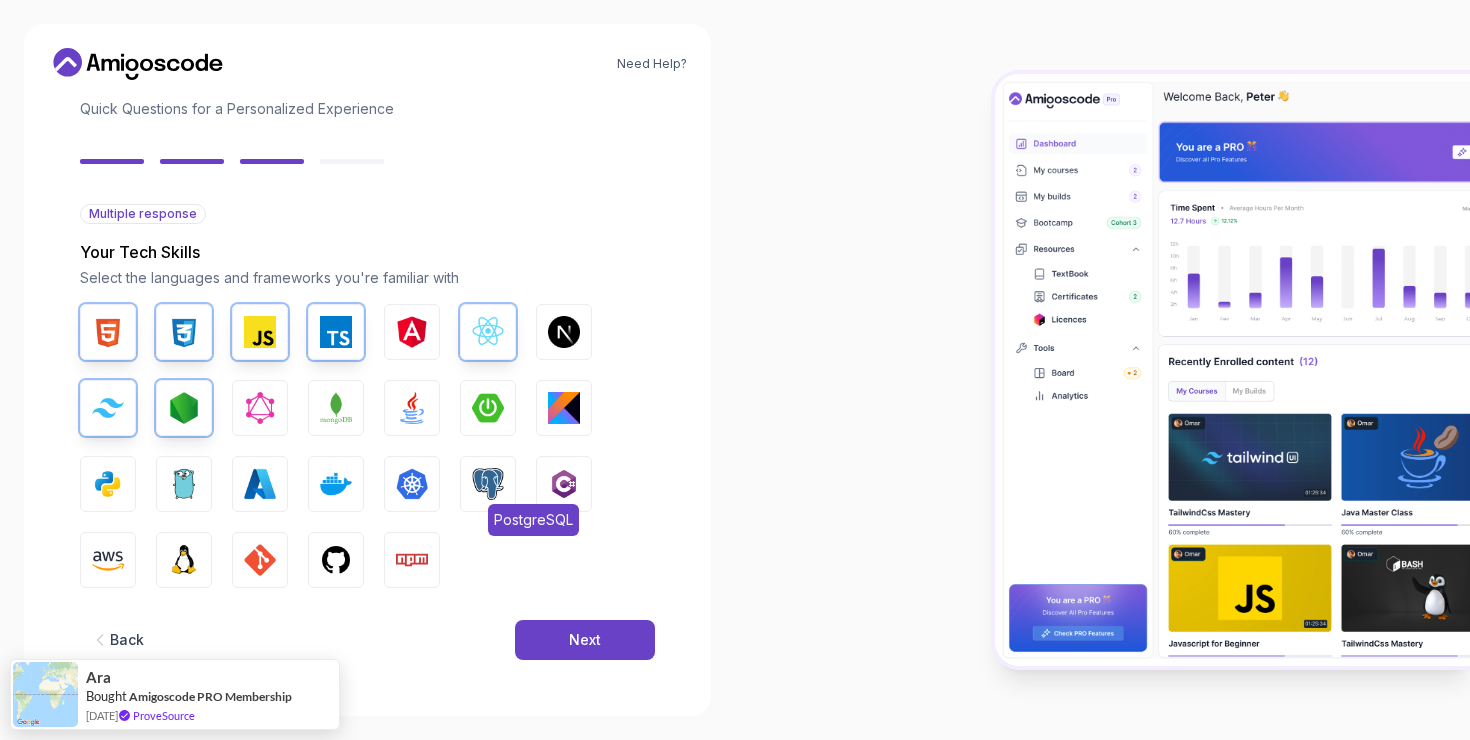 click at bounding box center (488, 484) 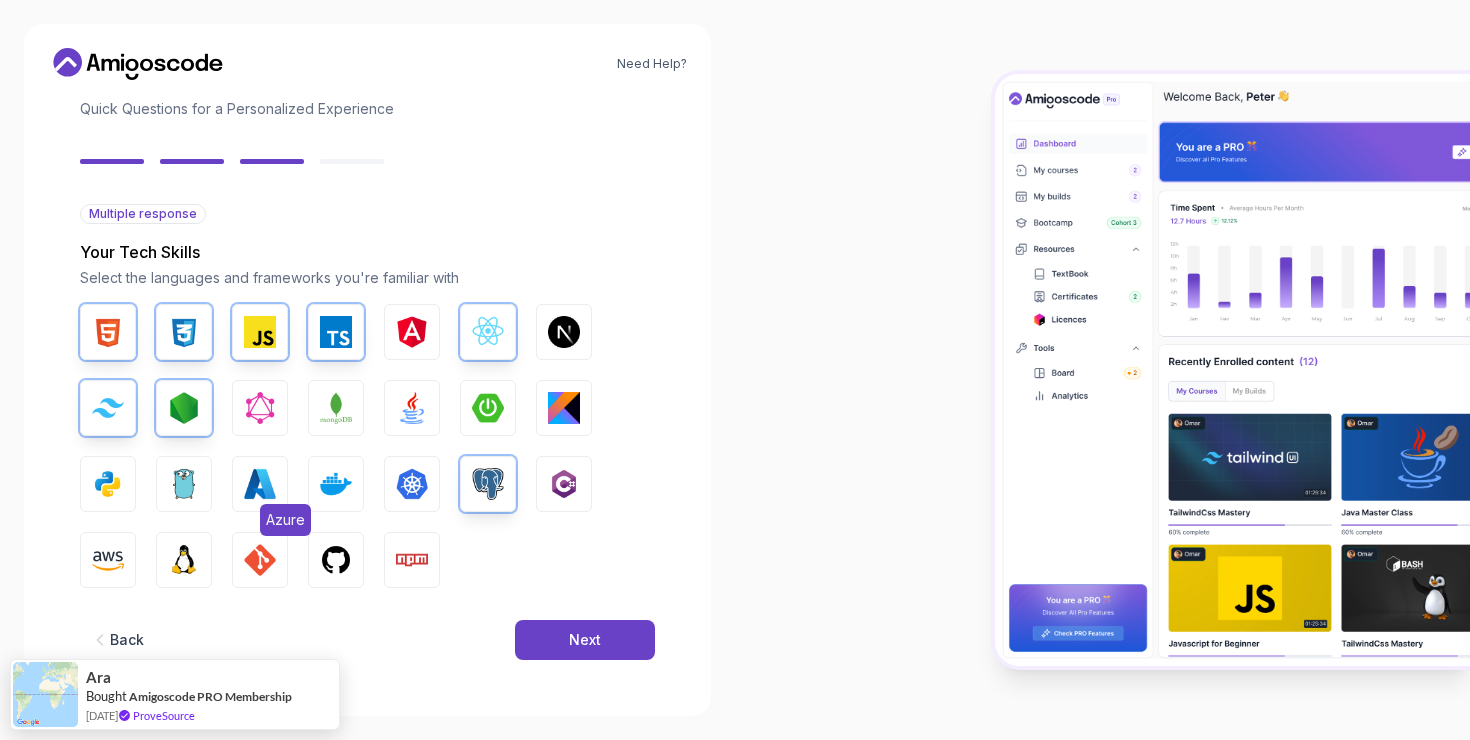 click at bounding box center (260, 484) 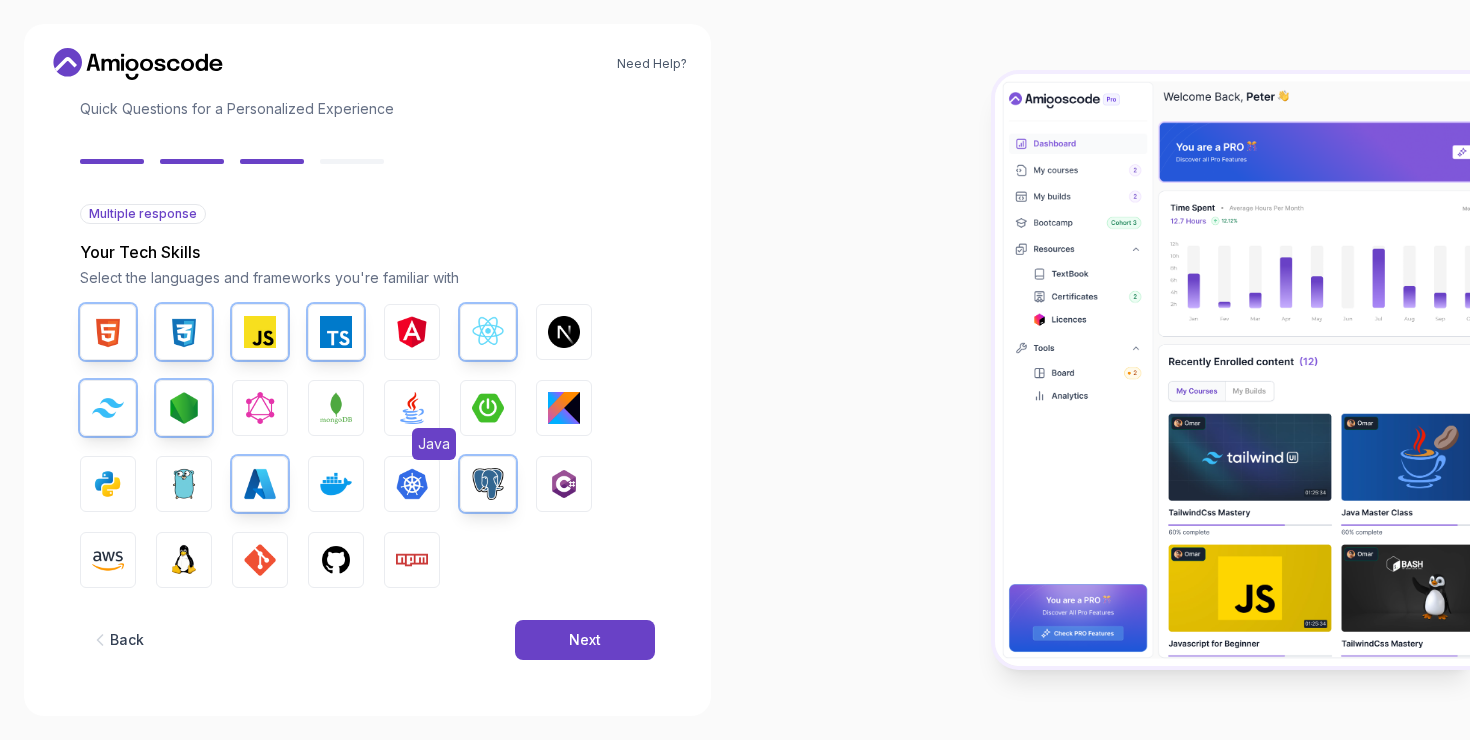 click at bounding box center [412, 408] 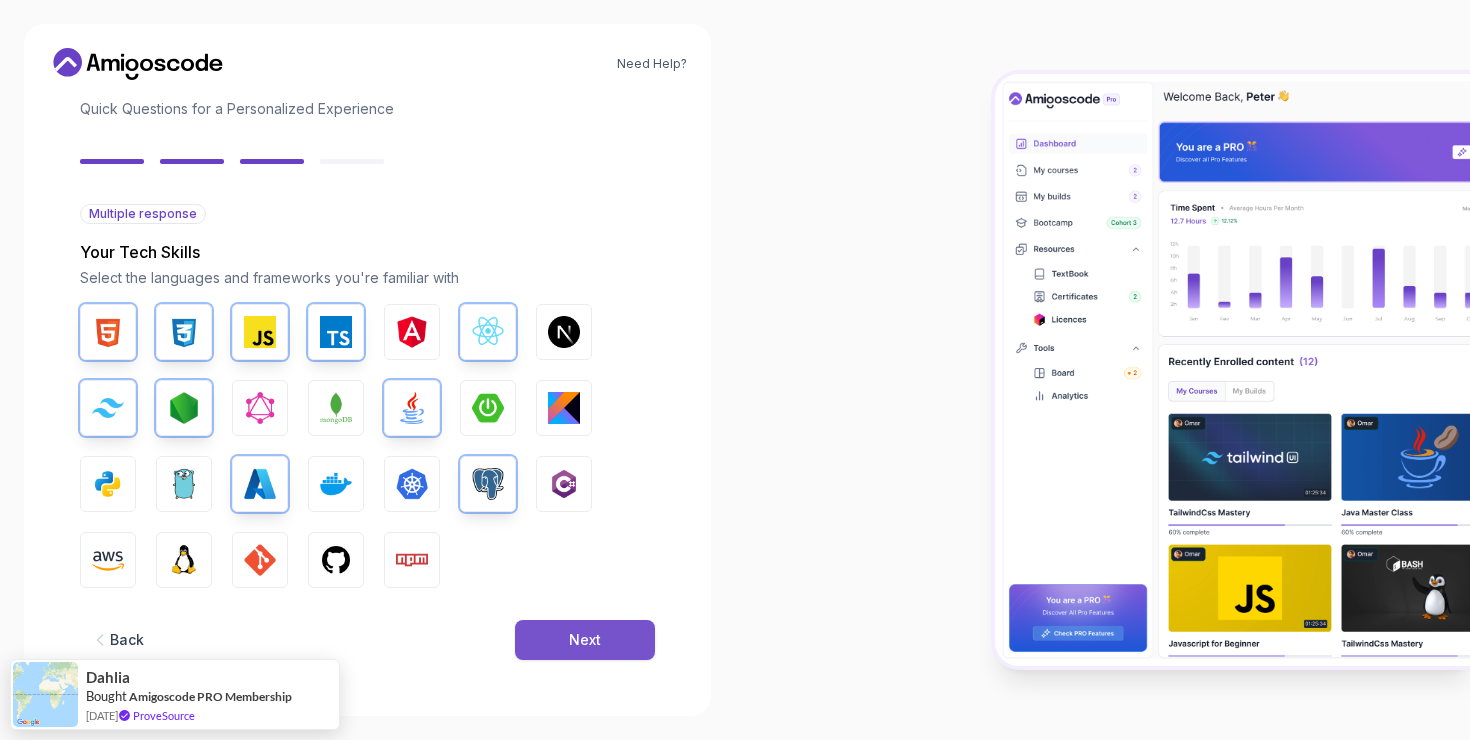 click on "Next" at bounding box center (585, 640) 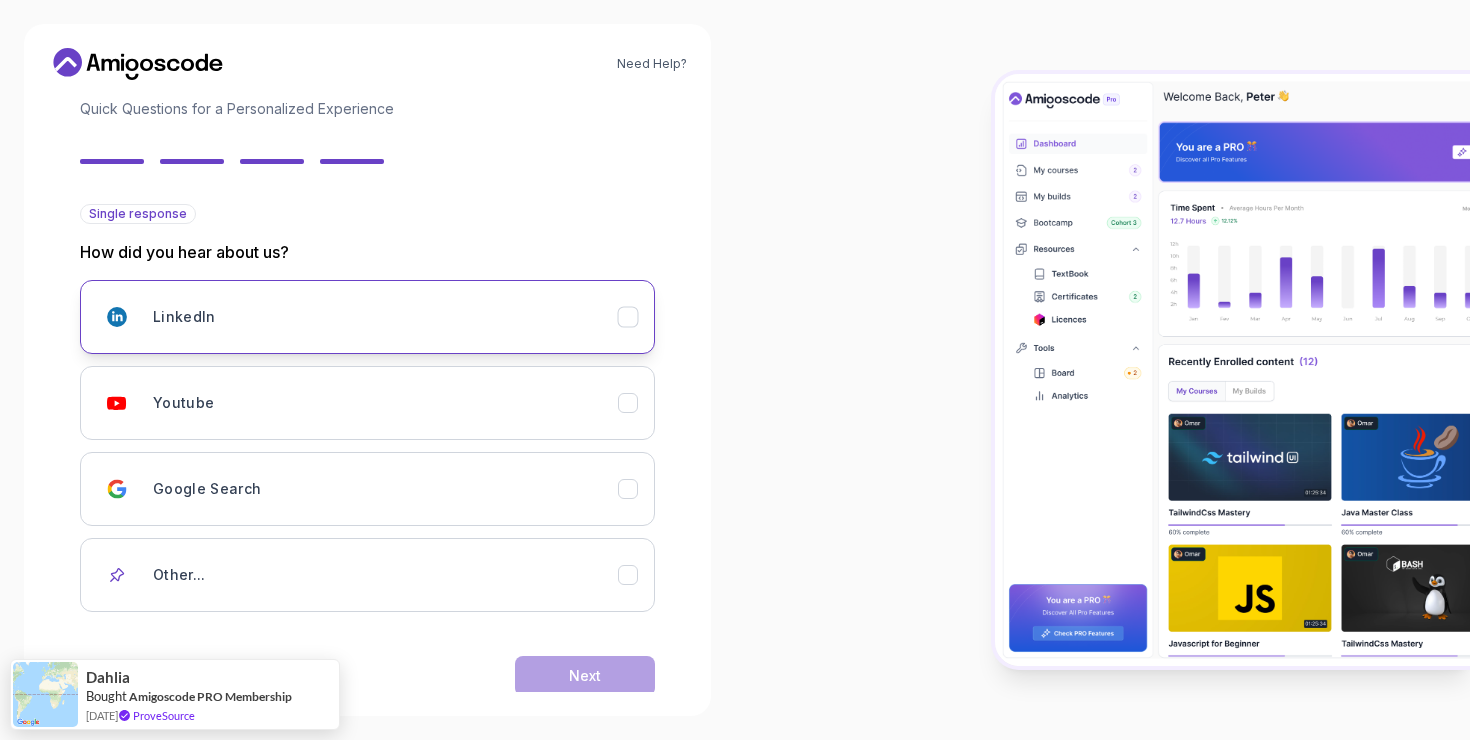 click on "LinkedIn" at bounding box center [385, 317] 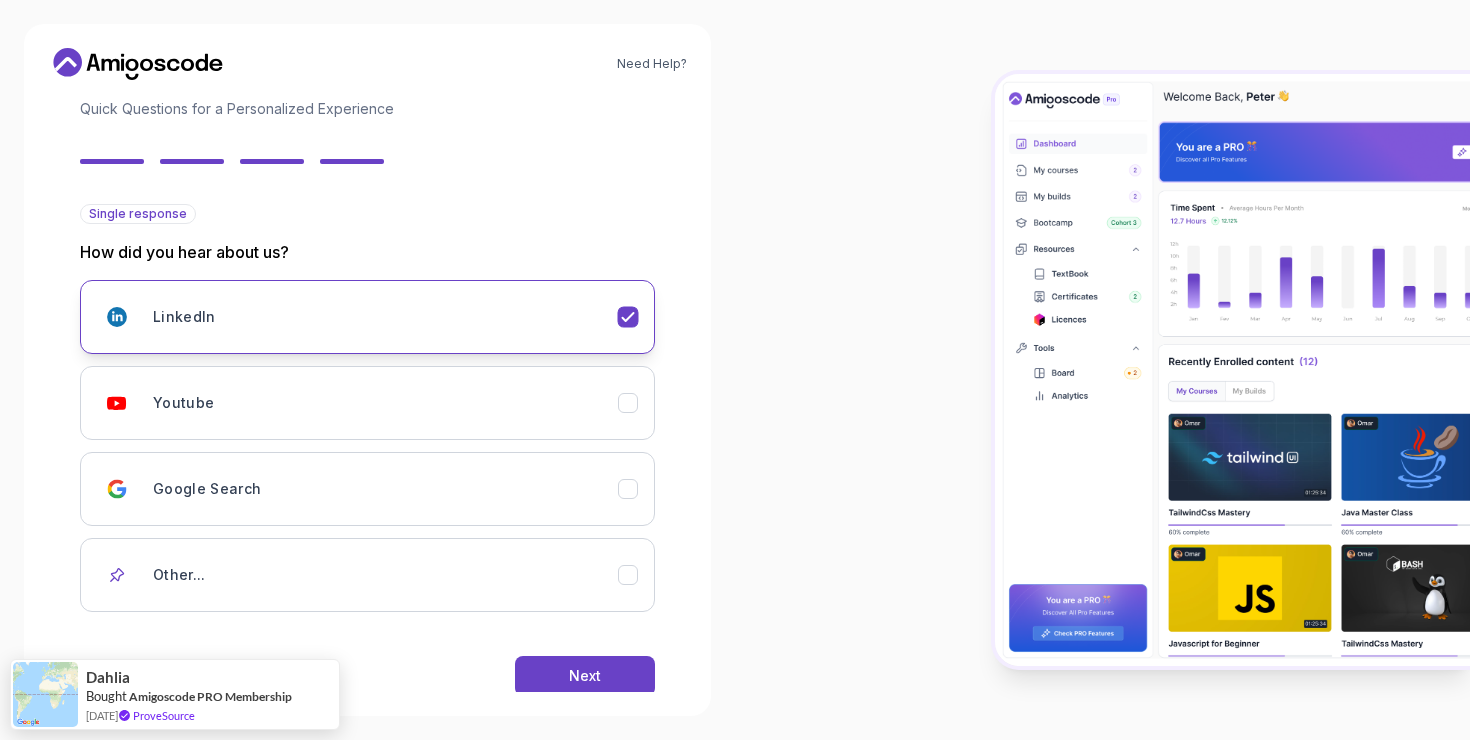 click at bounding box center [628, 317] 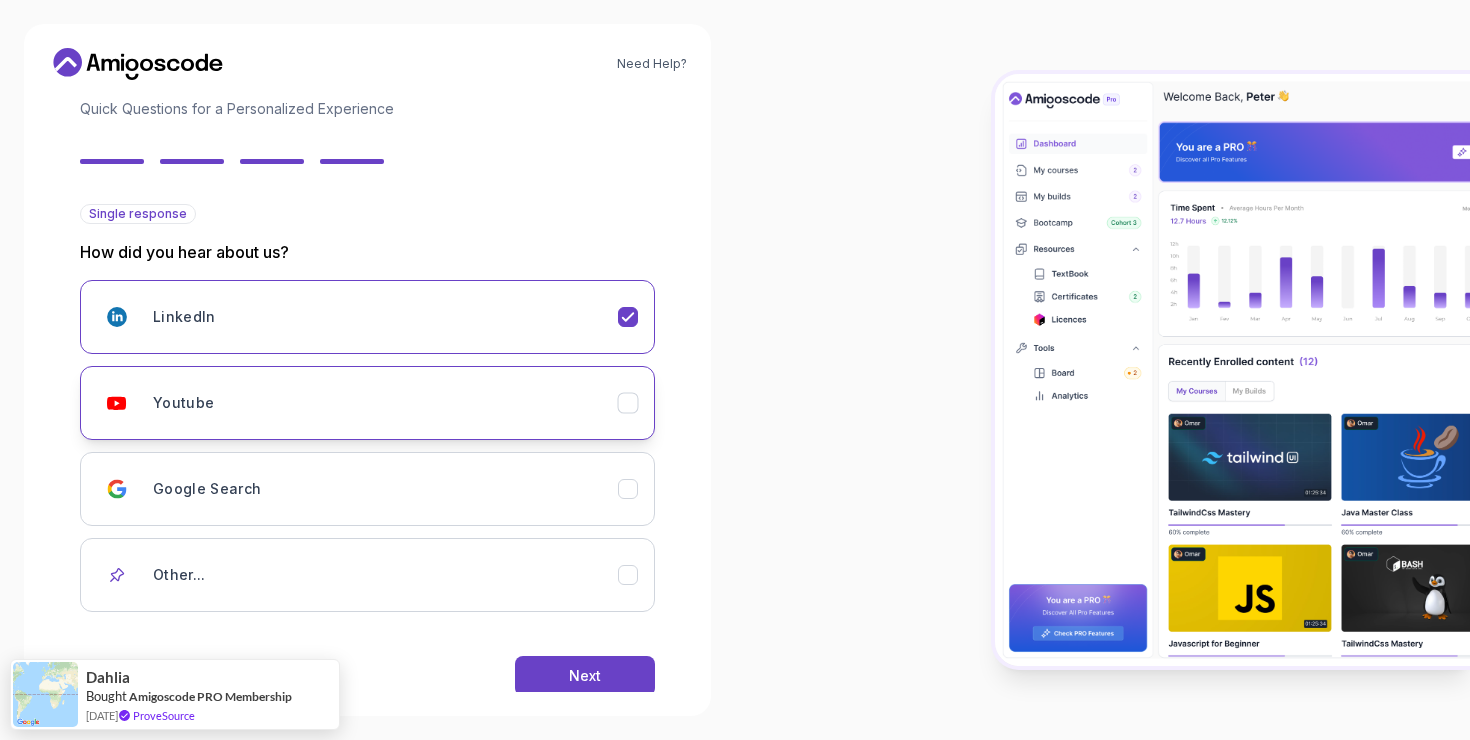 click on "Youtube" at bounding box center [367, 403] 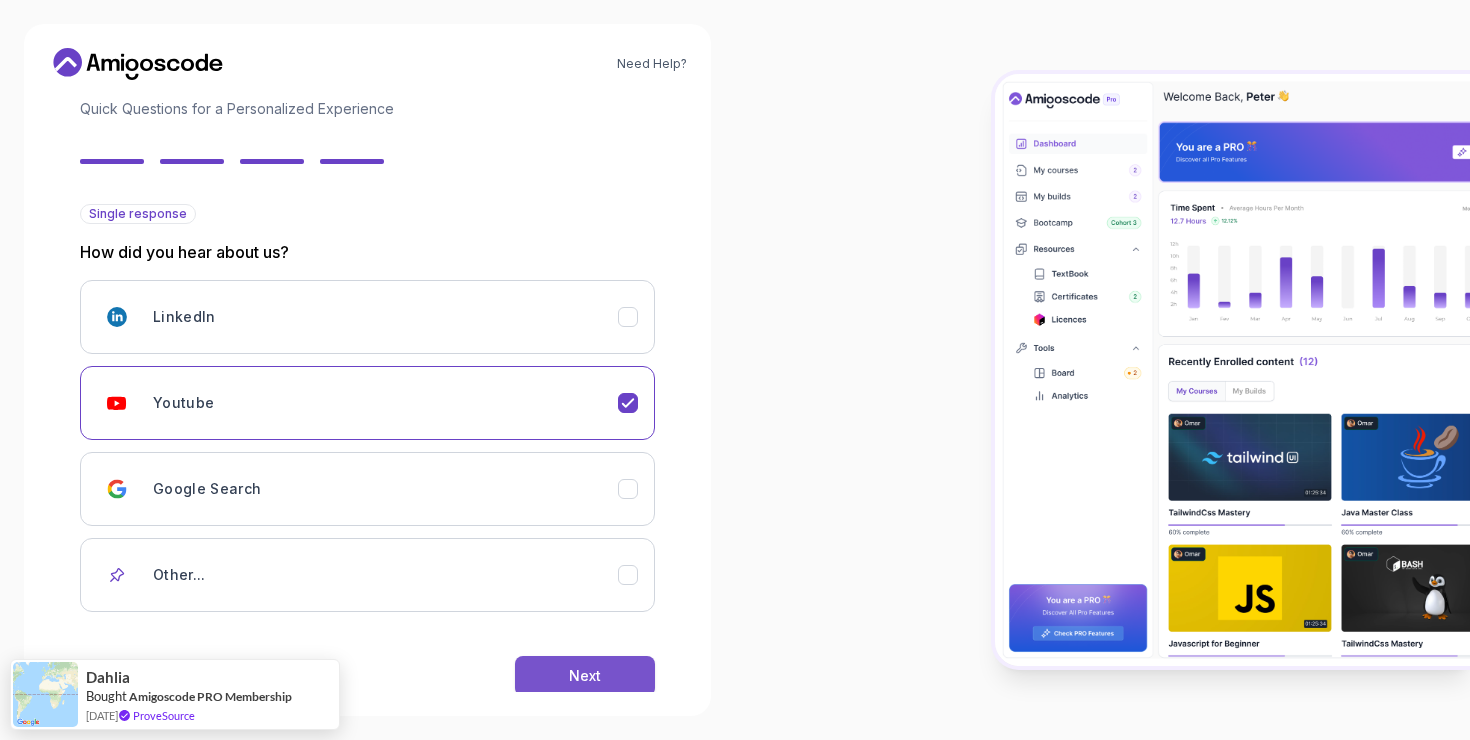 click on "Next" at bounding box center (585, 676) 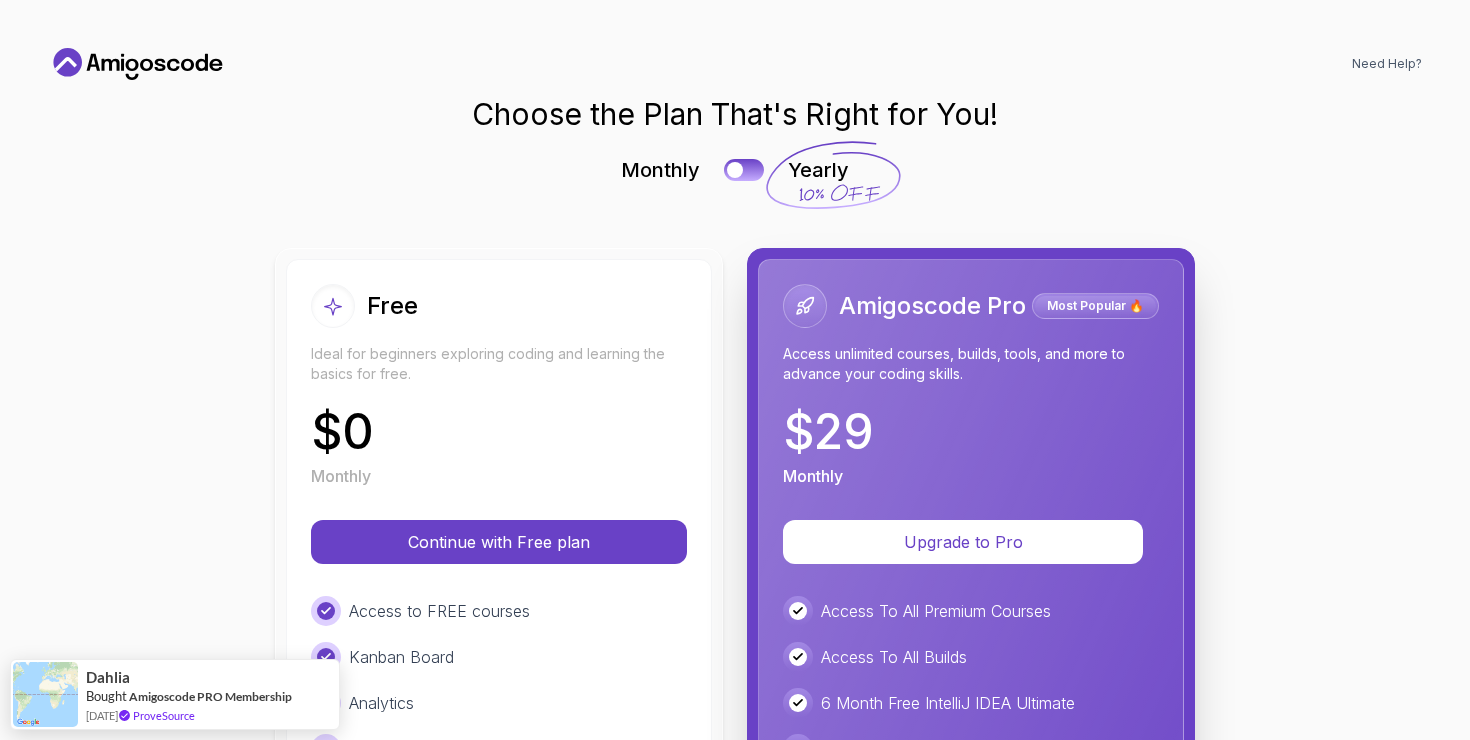 scroll, scrollTop: 0, scrollLeft: 0, axis: both 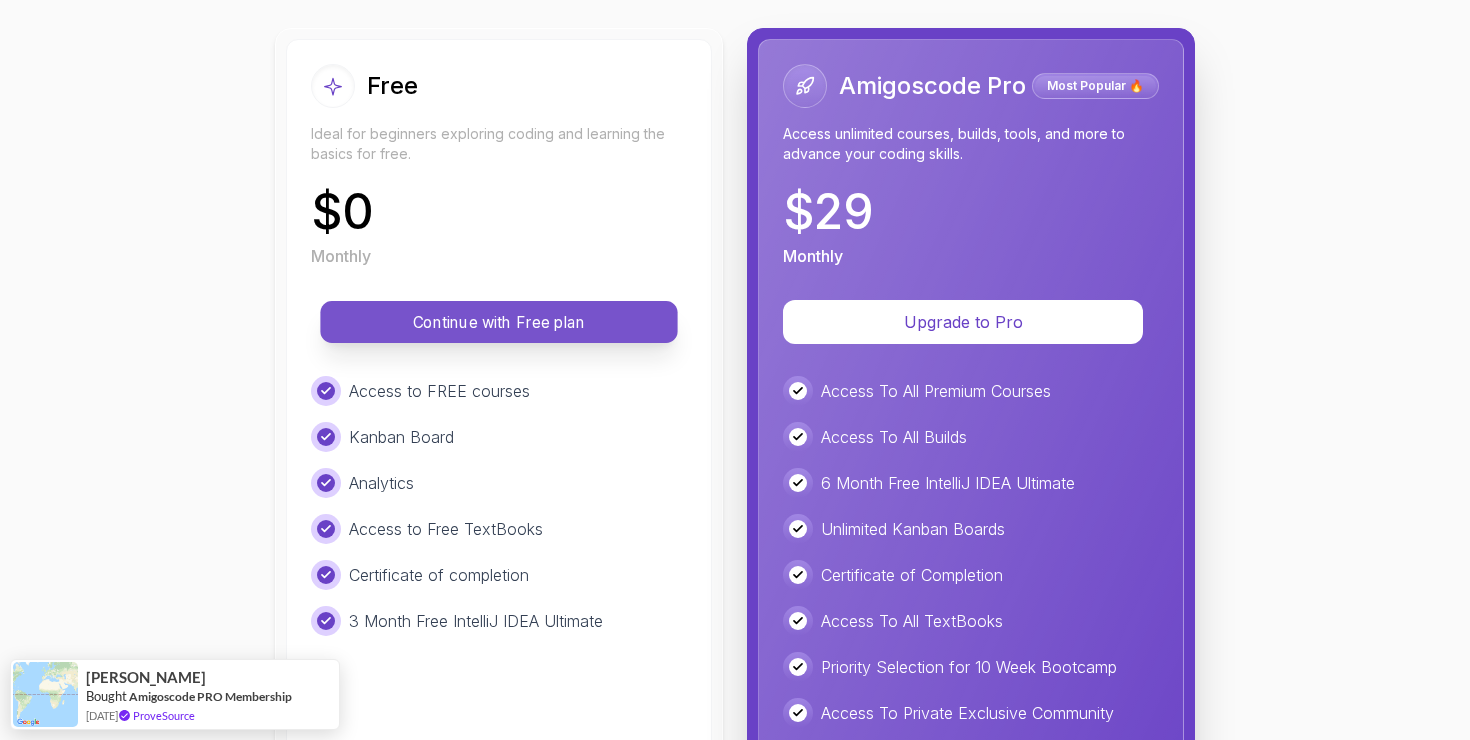 click on "Continue with Free plan" at bounding box center [499, 322] 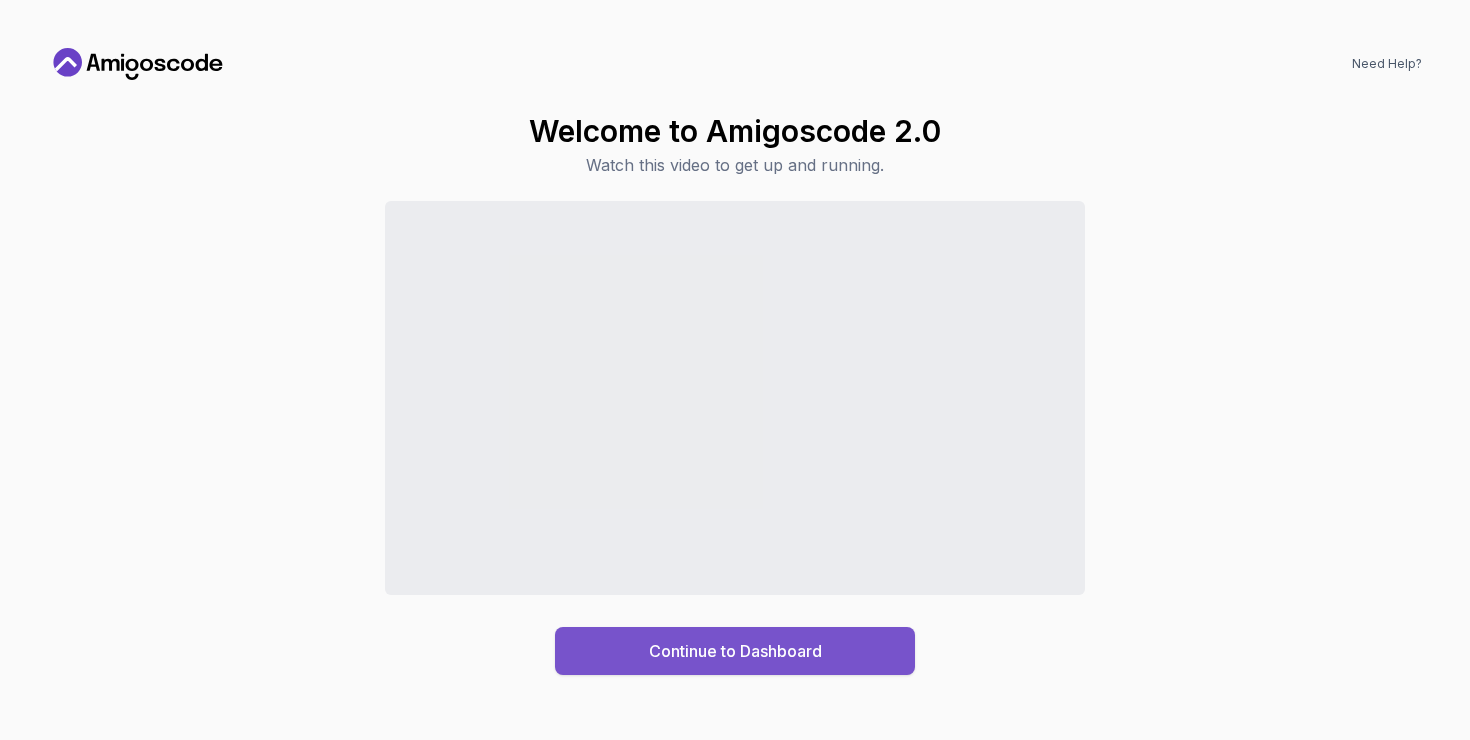 click on "Continue to Dashboard" at bounding box center [735, 651] 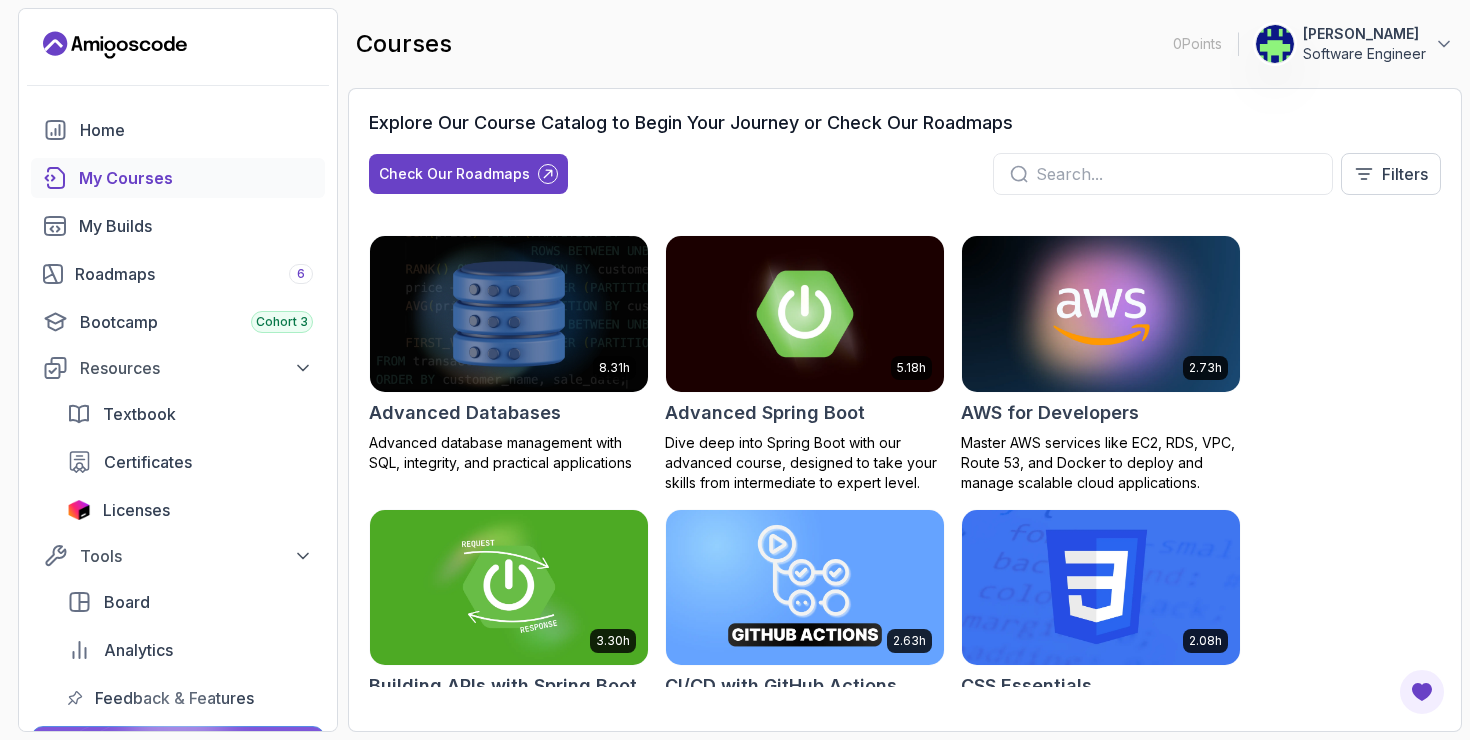 click at bounding box center (805, 313) 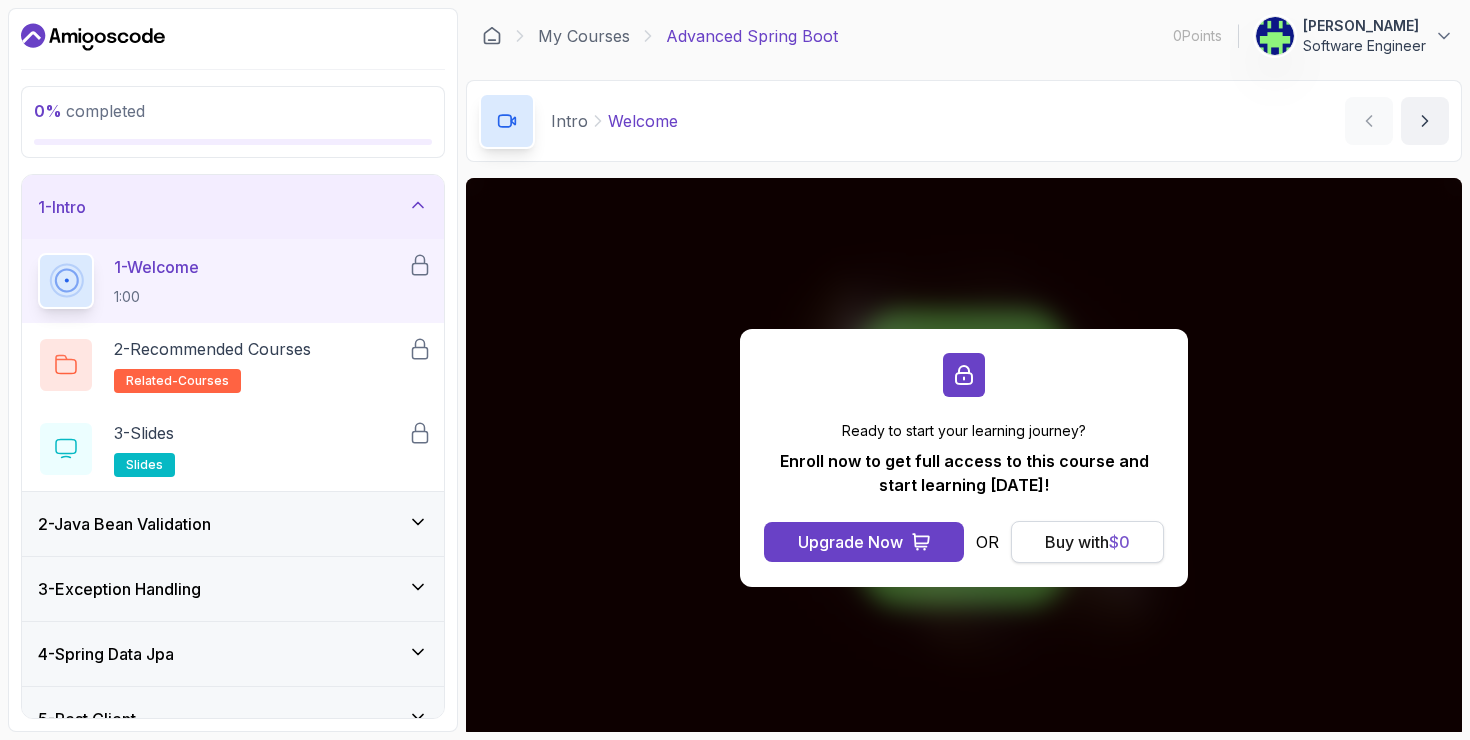 click on "$ 0" at bounding box center [1119, 542] 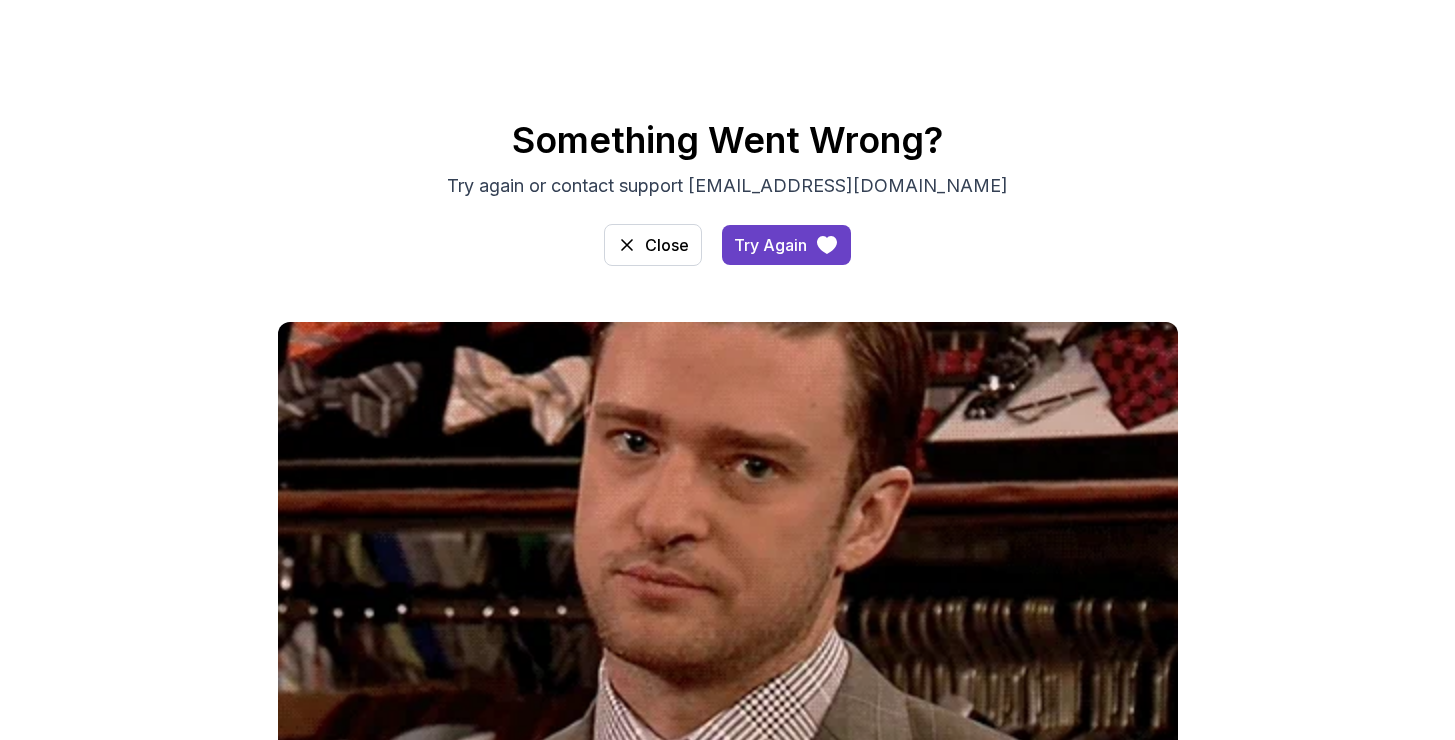 scroll, scrollTop: 0, scrollLeft: 0, axis: both 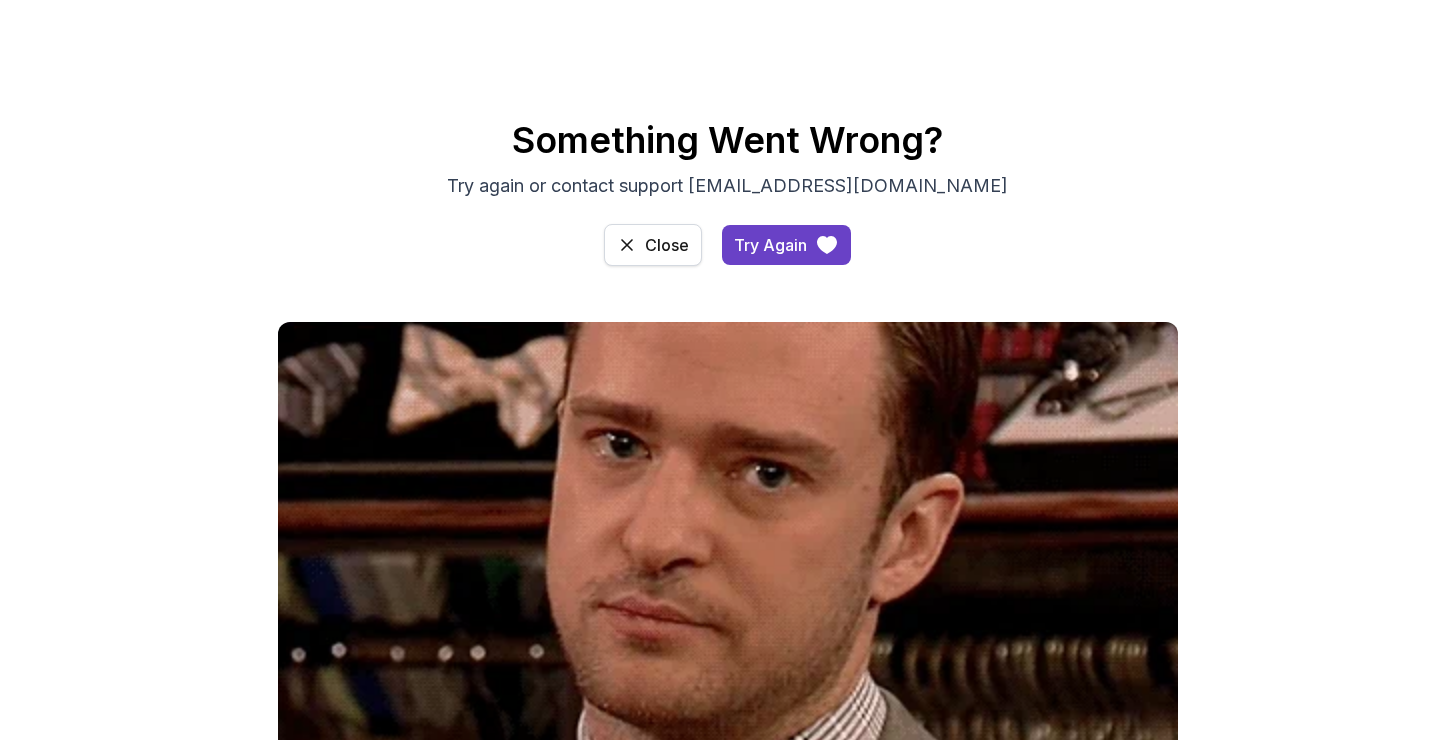 click on "Close" at bounding box center [667, 245] 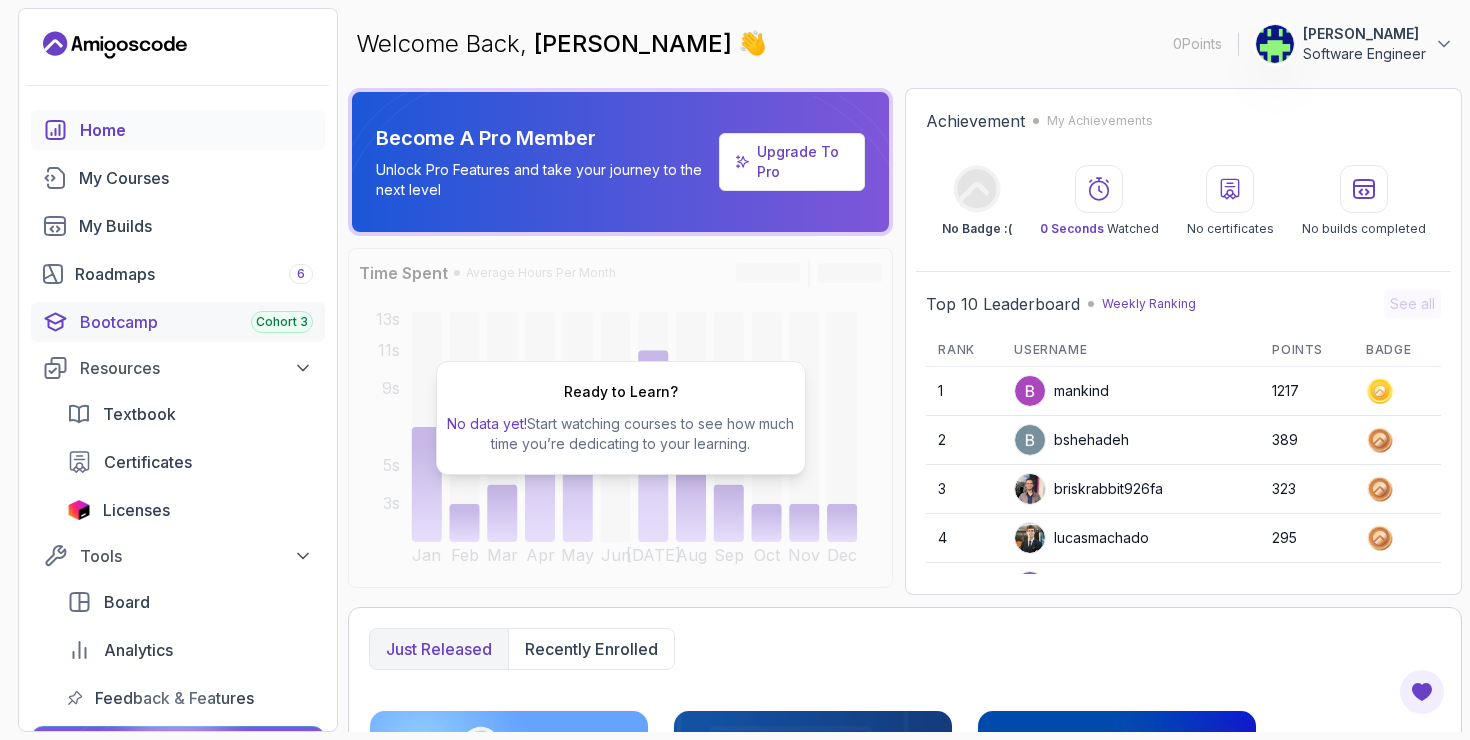 click on "Bootcamp Cohort 3" at bounding box center (196, 322) 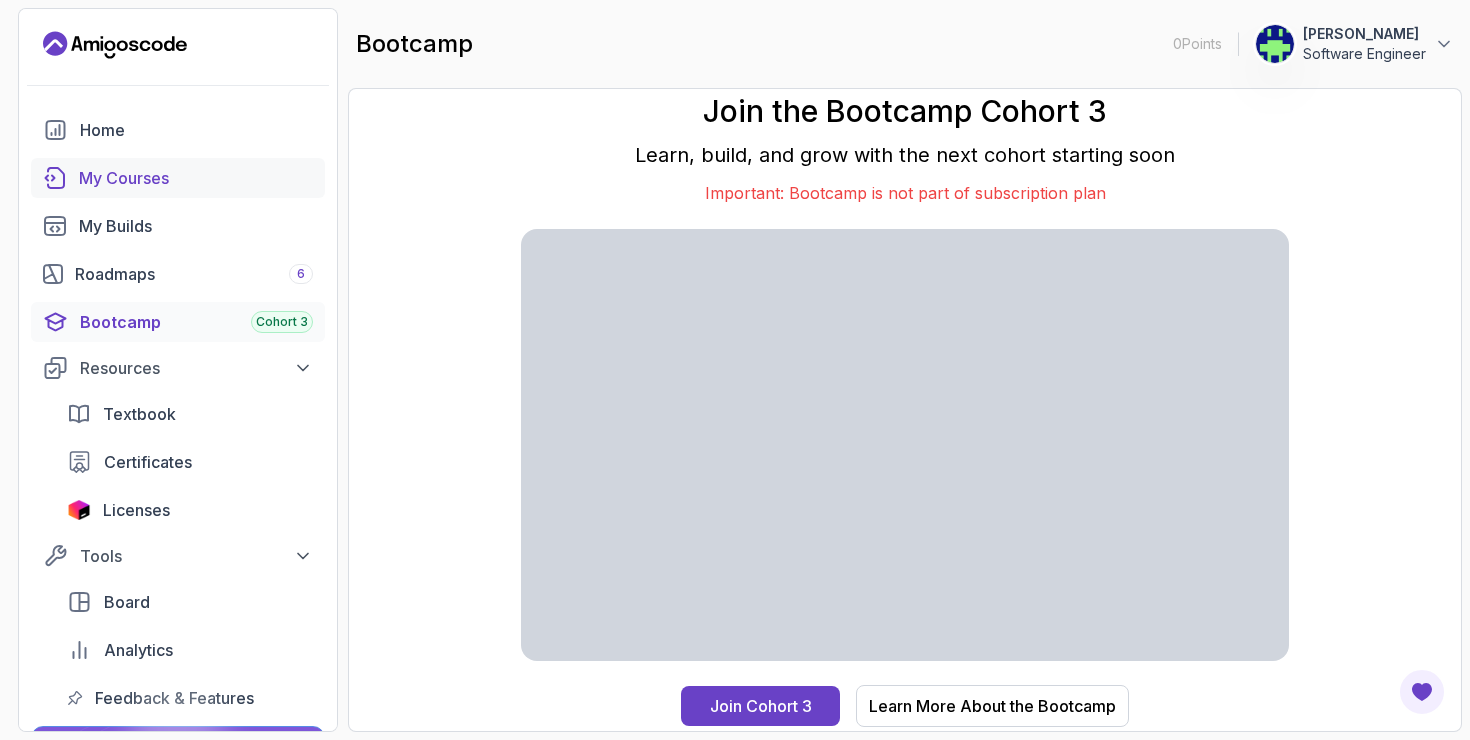 click on "My Courses" at bounding box center (196, 178) 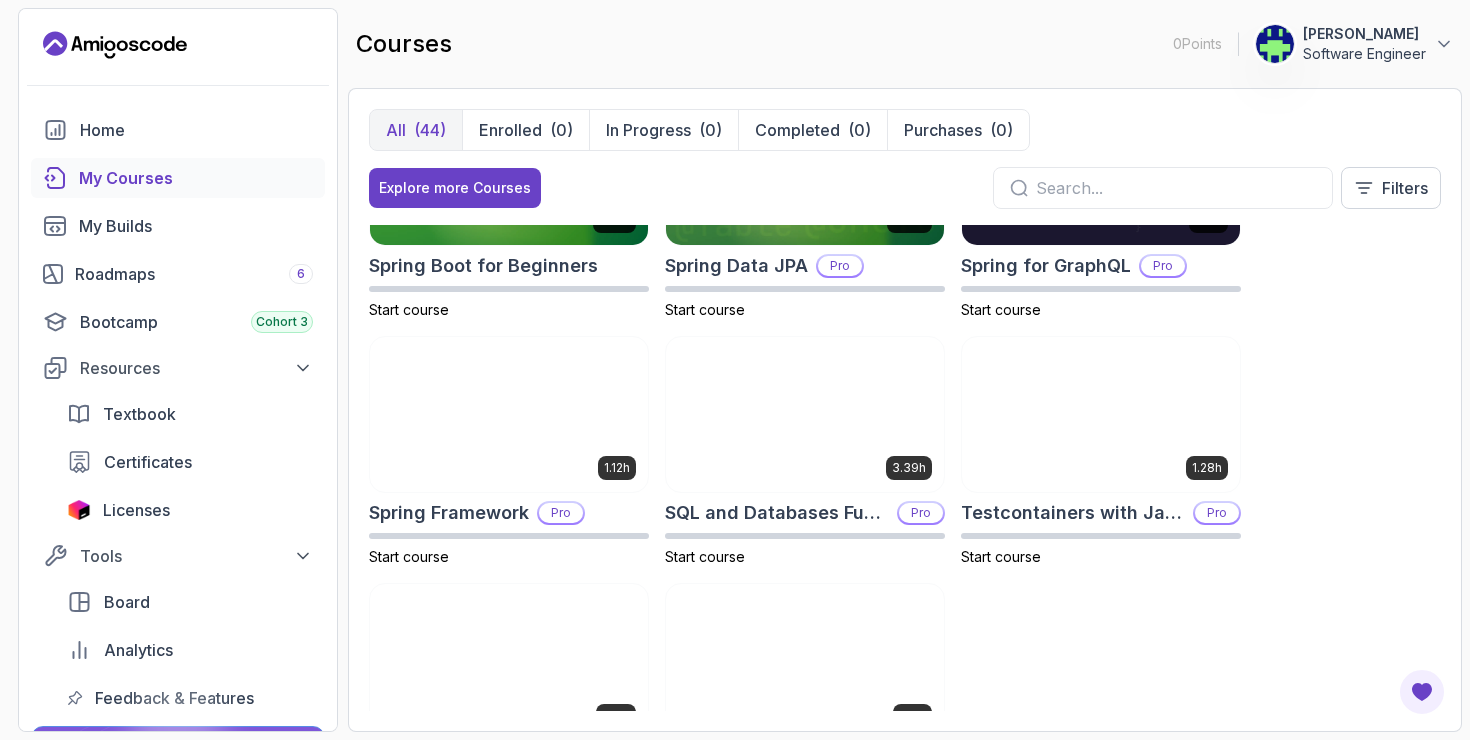 scroll, scrollTop: 3234, scrollLeft: 0, axis: vertical 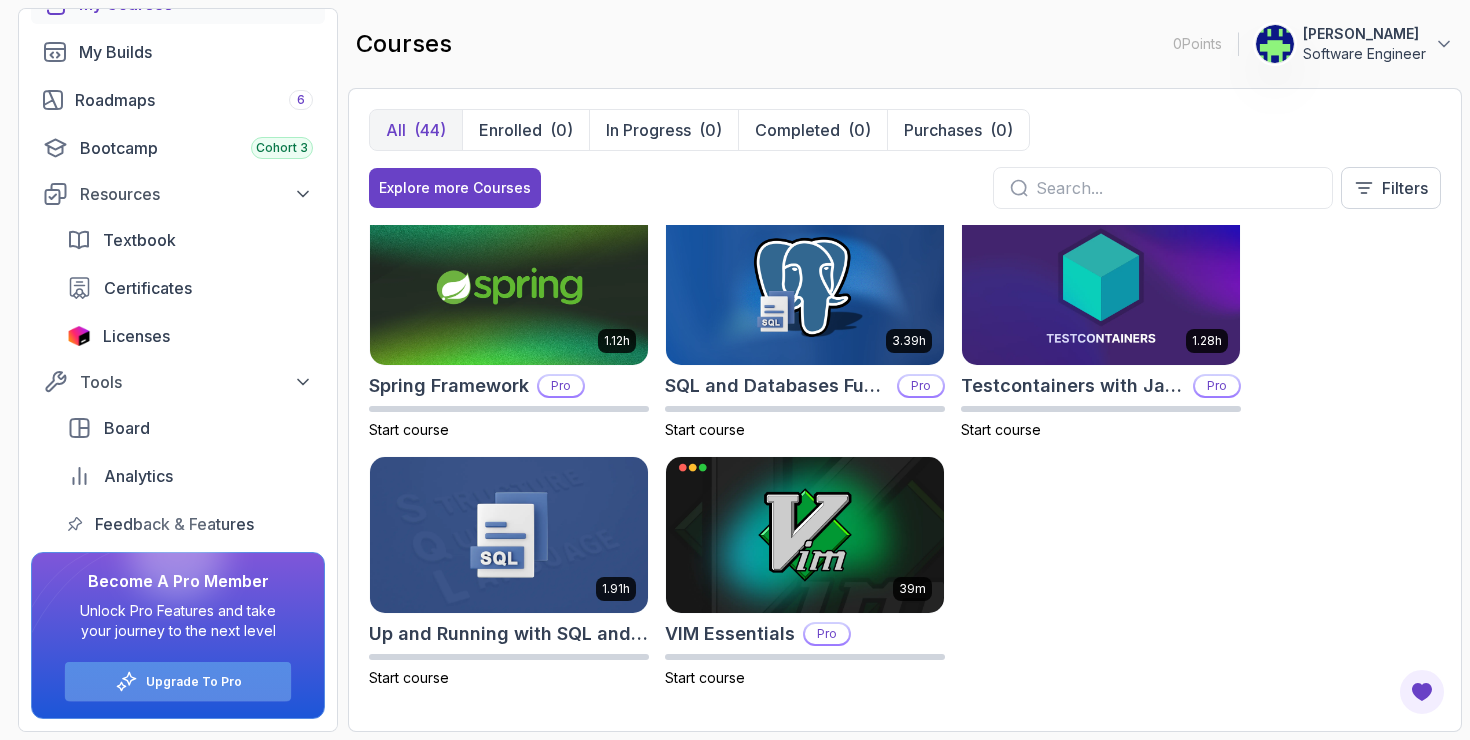 click on "Upgrade To Pro" at bounding box center [194, 682] 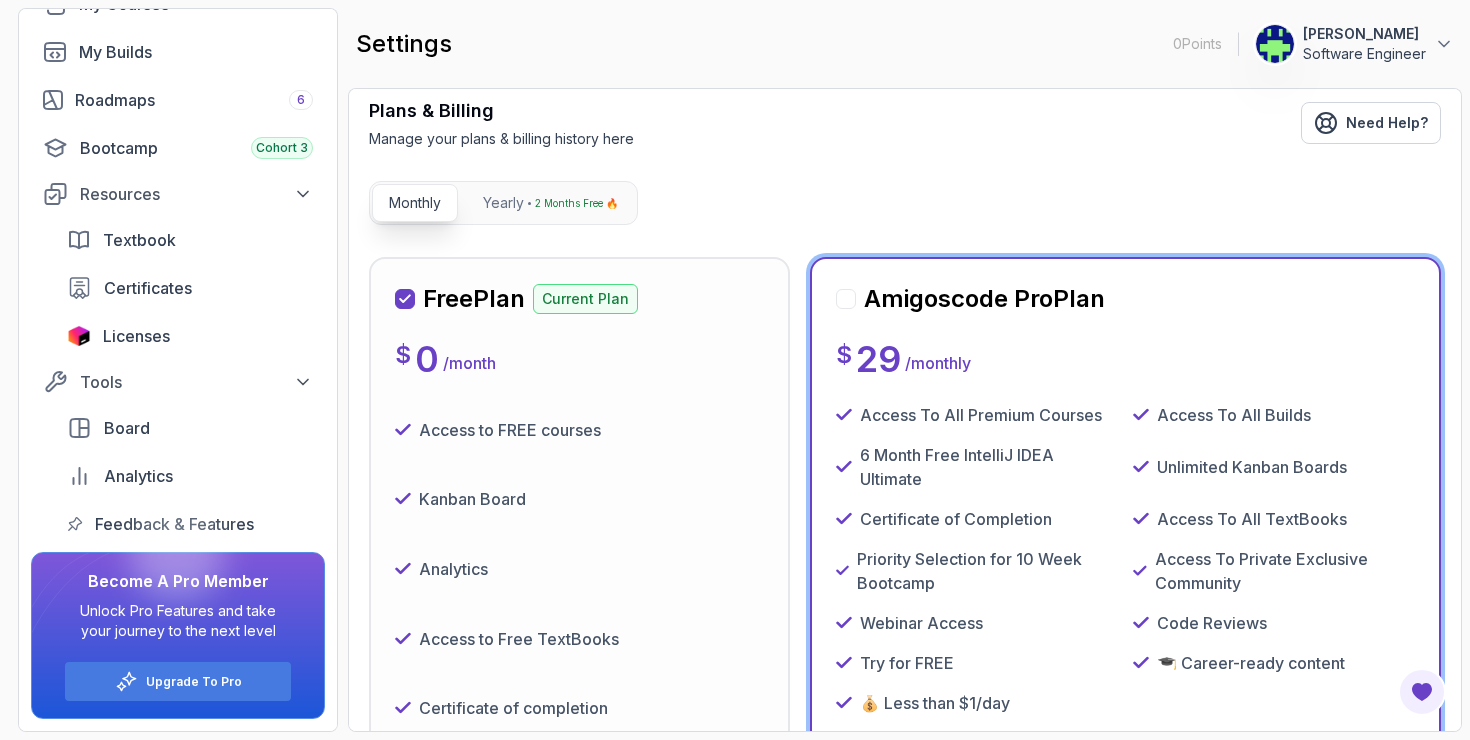 scroll, scrollTop: 111, scrollLeft: 0, axis: vertical 